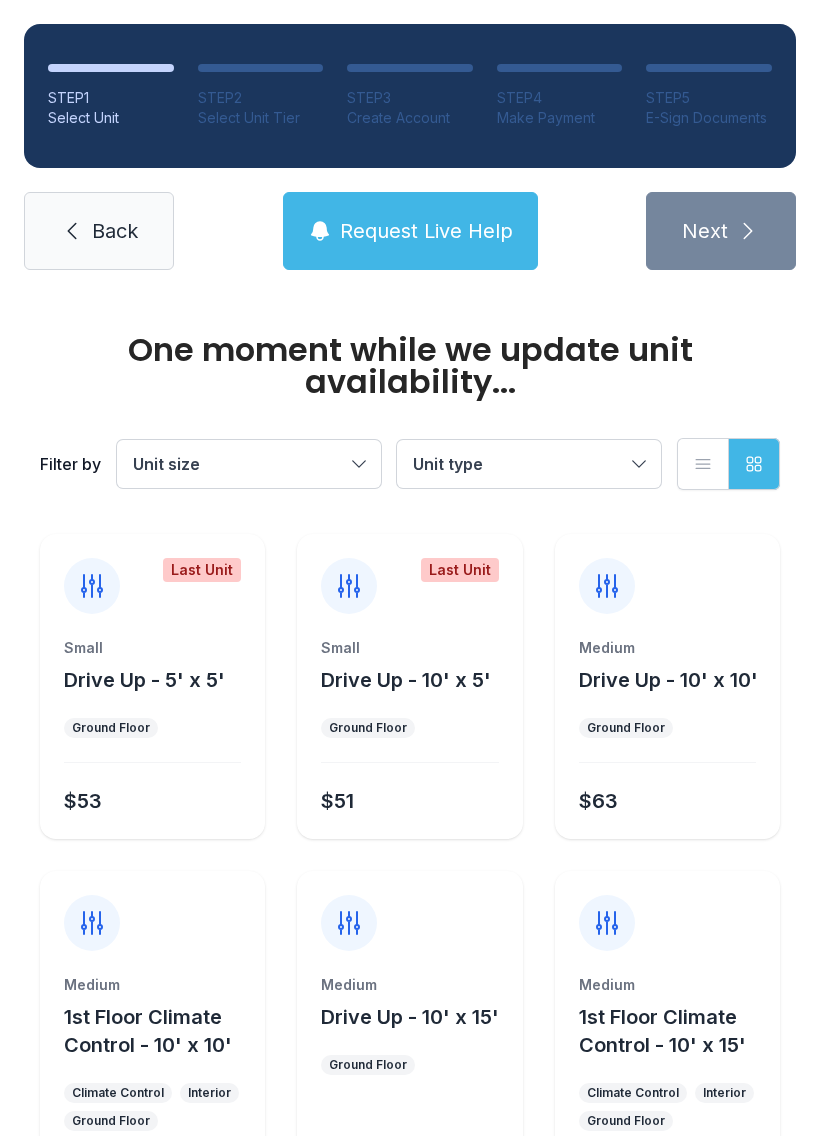 scroll, scrollTop: 0, scrollLeft: 0, axis: both 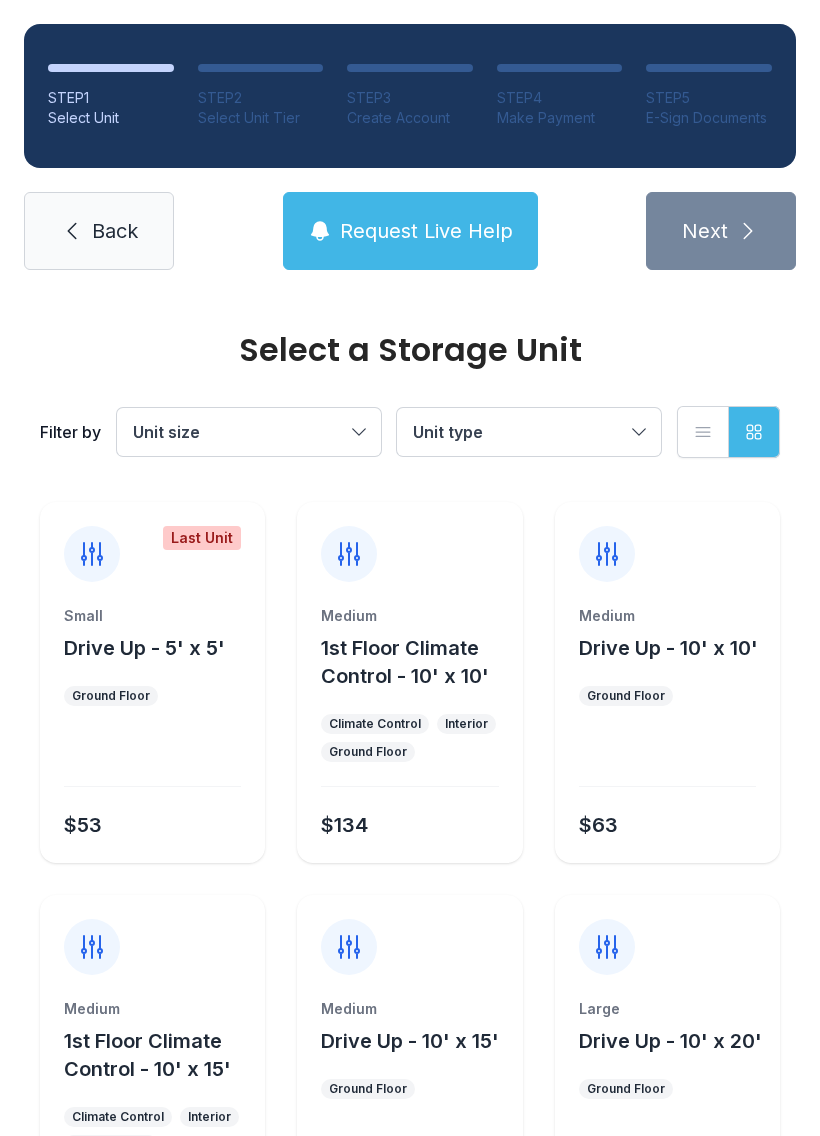 click at bounding box center (152, 758) 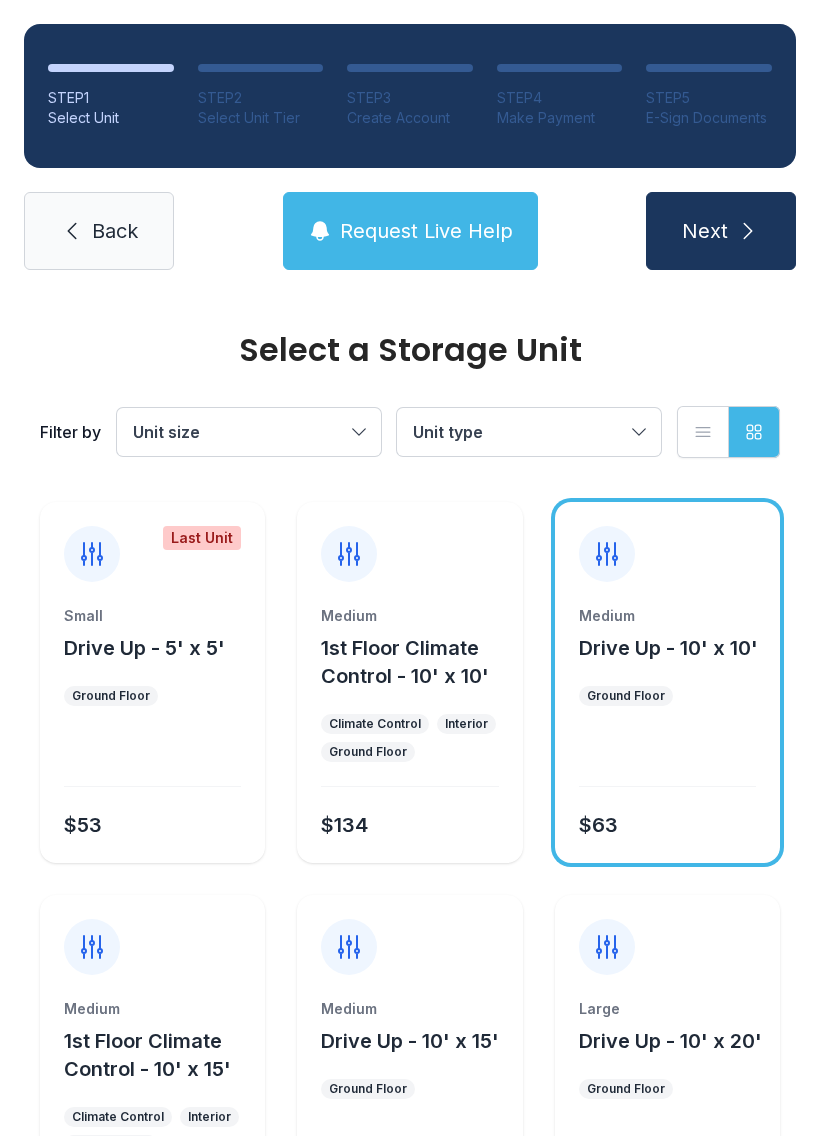 click at bounding box center (748, 231) 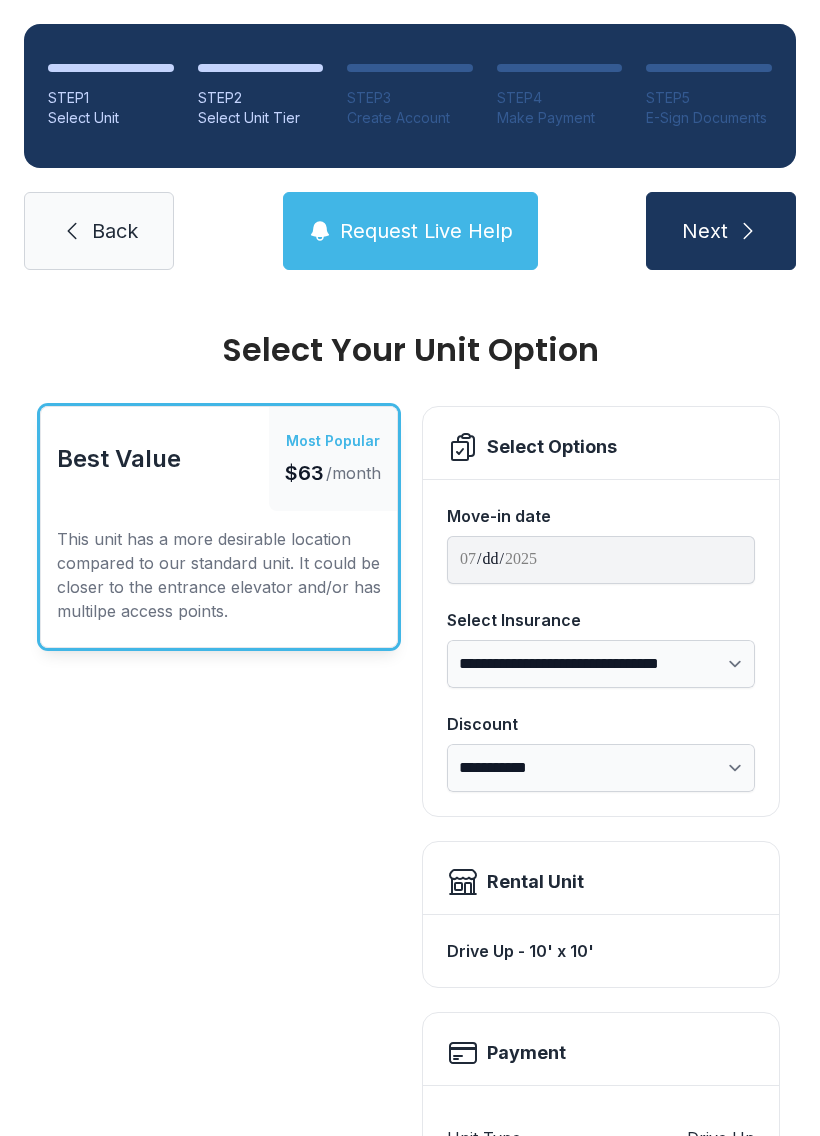 click on "Back" at bounding box center (99, 231) 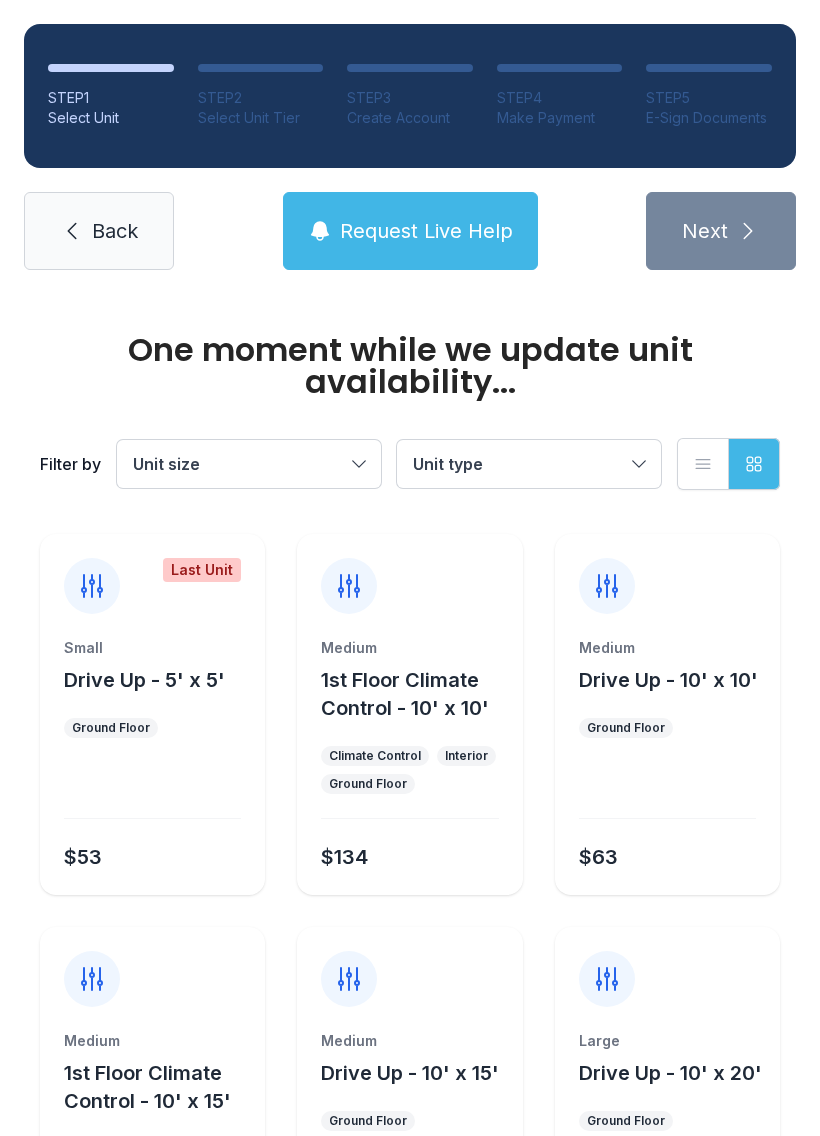 click at bounding box center [152, 790] 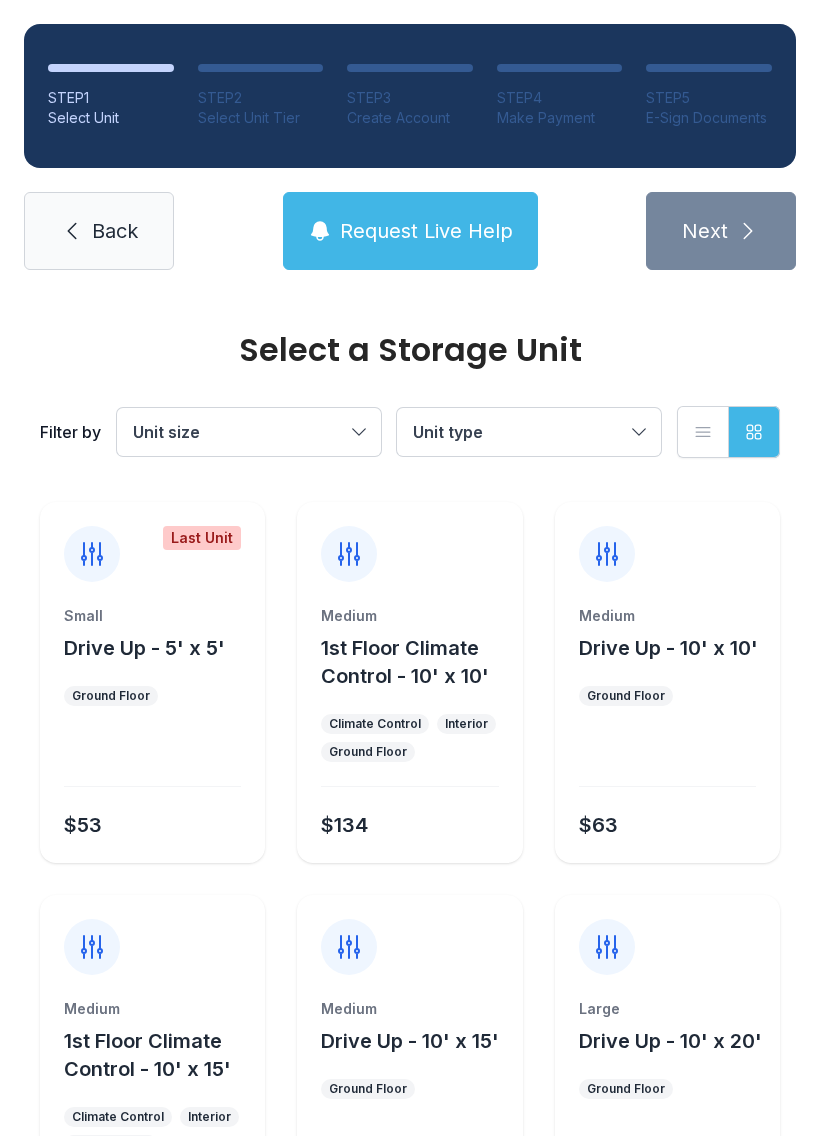 click at bounding box center [152, 758] 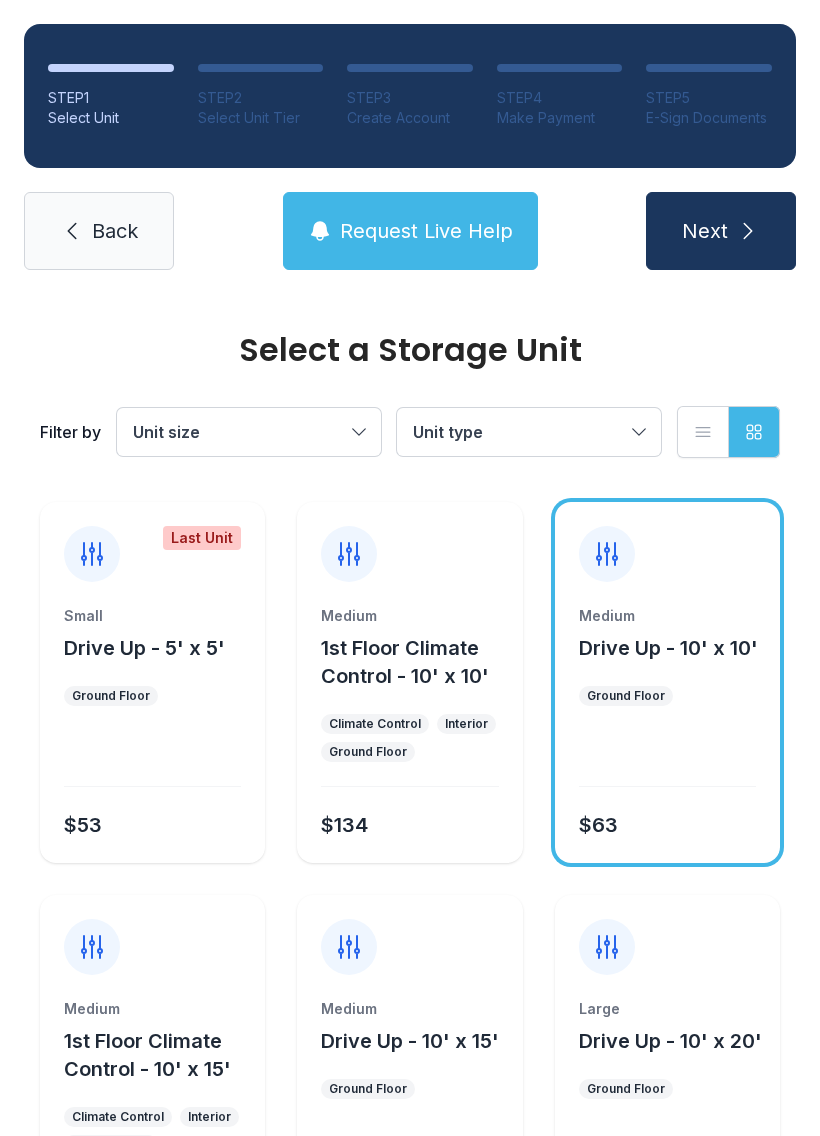 click on "Next" at bounding box center (705, 231) 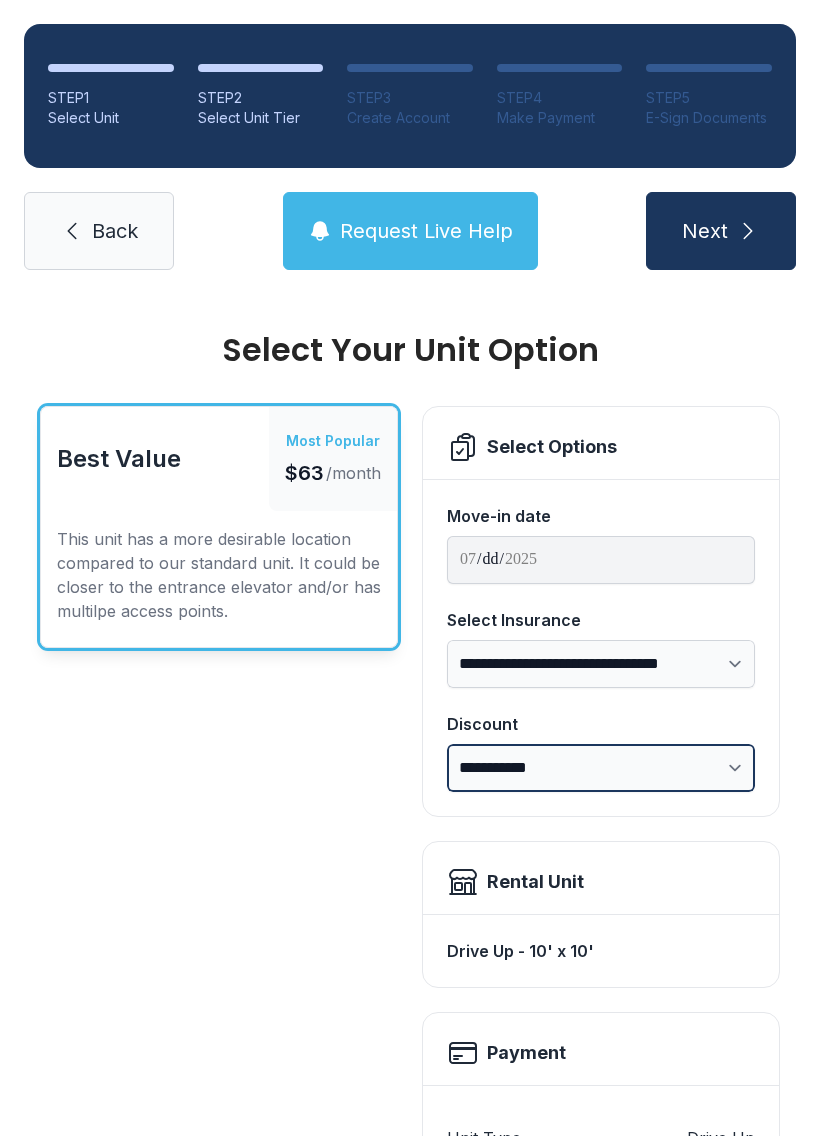 click on "**********" at bounding box center [601, 768] 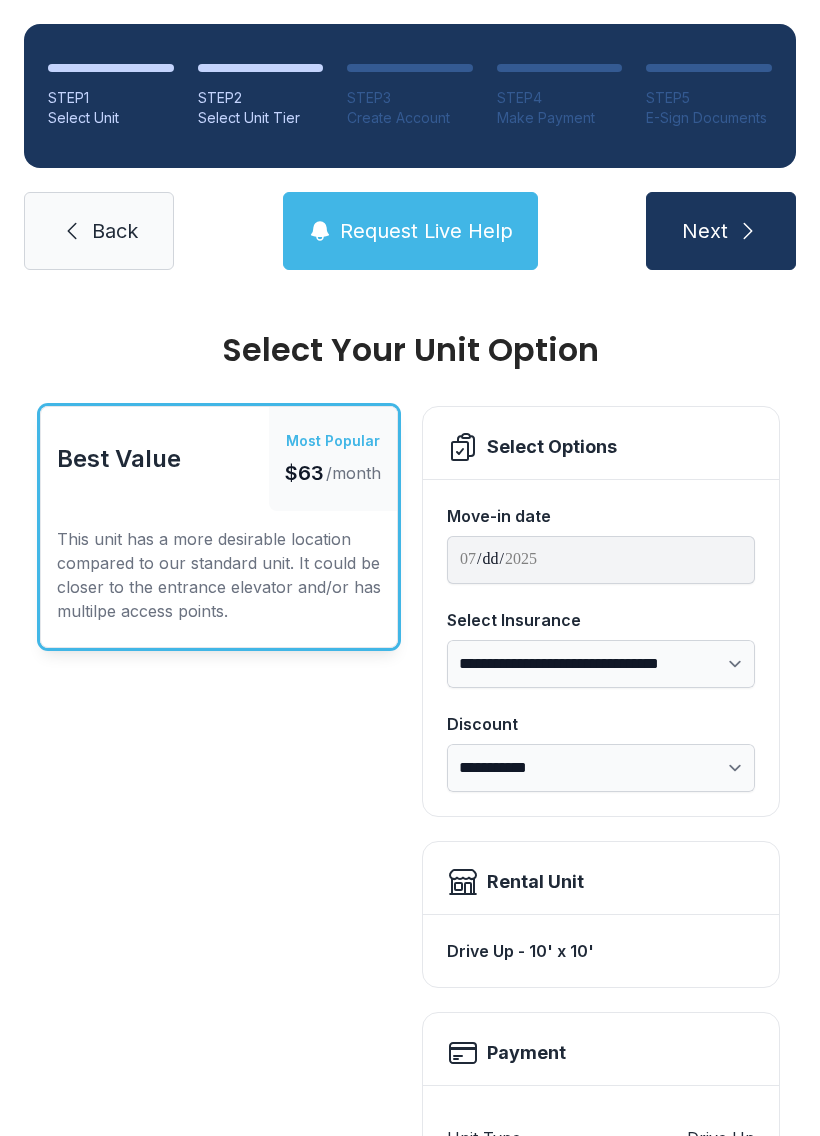 click on "Request Live Help" at bounding box center [426, 231] 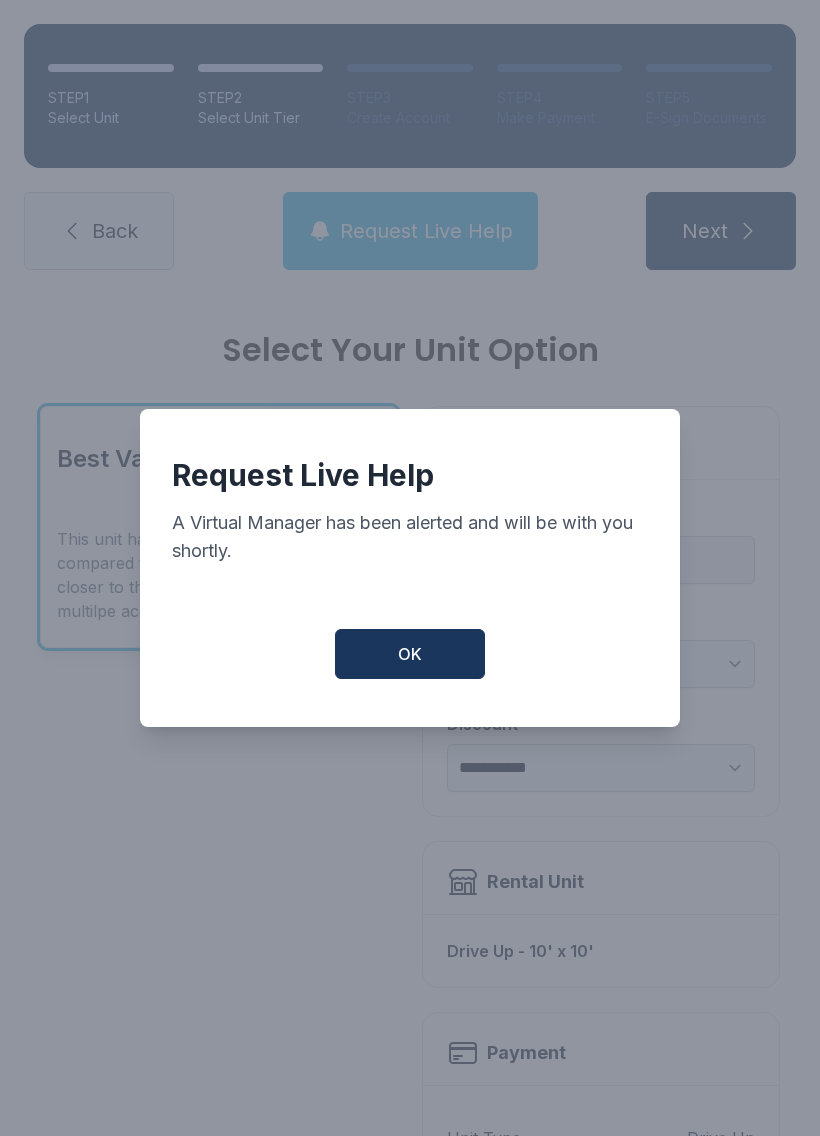 click on "OK" at bounding box center (410, 654) 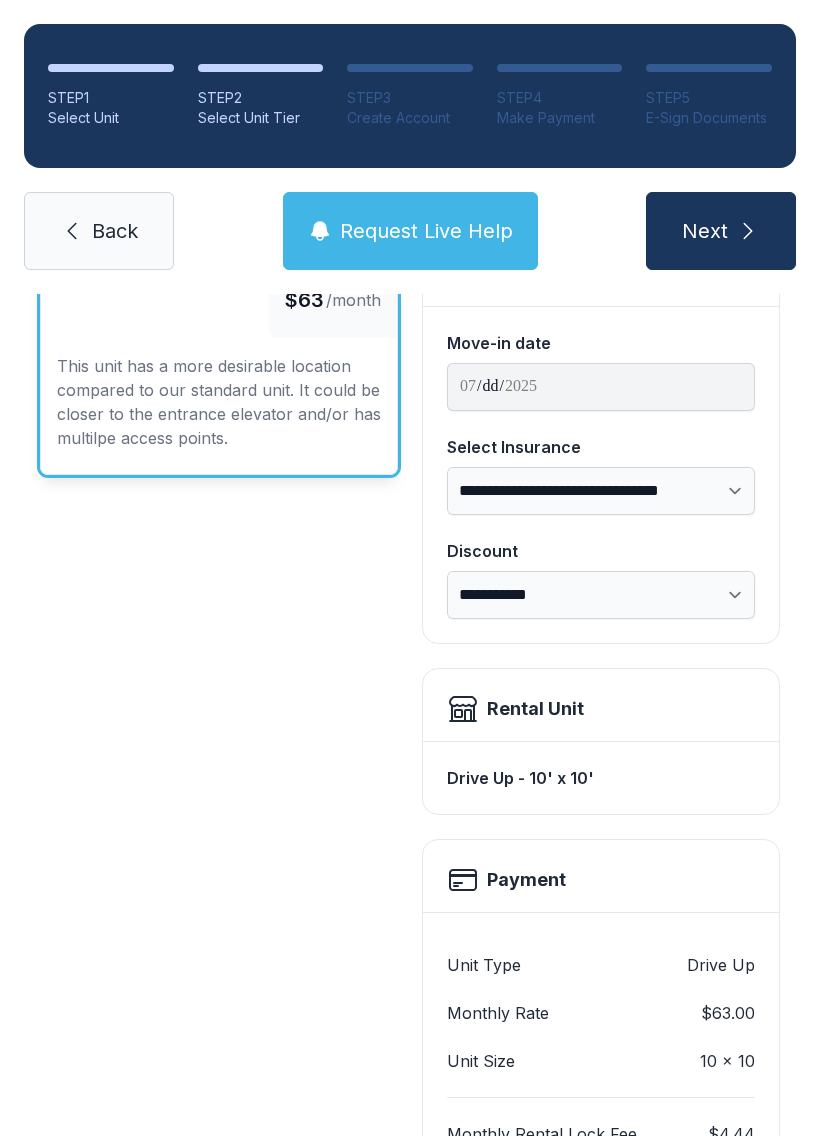 scroll, scrollTop: 199, scrollLeft: 0, axis: vertical 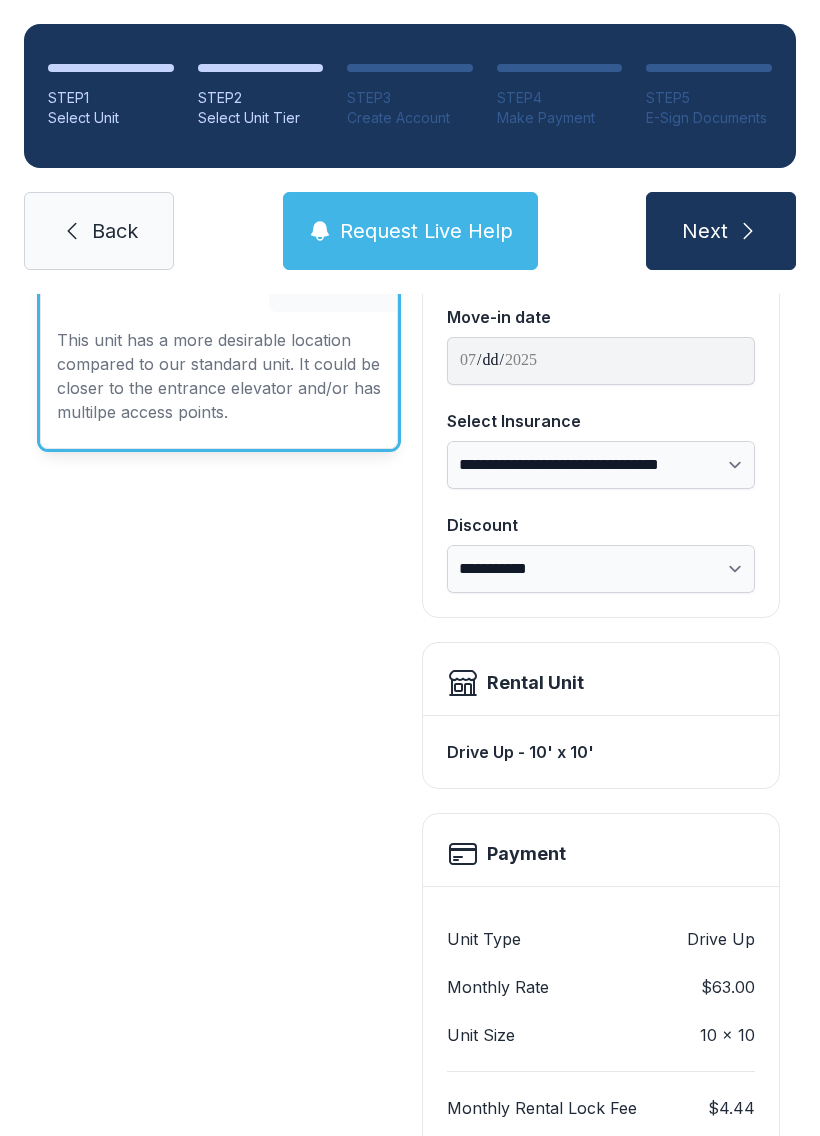 click on "Back" at bounding box center [115, 231] 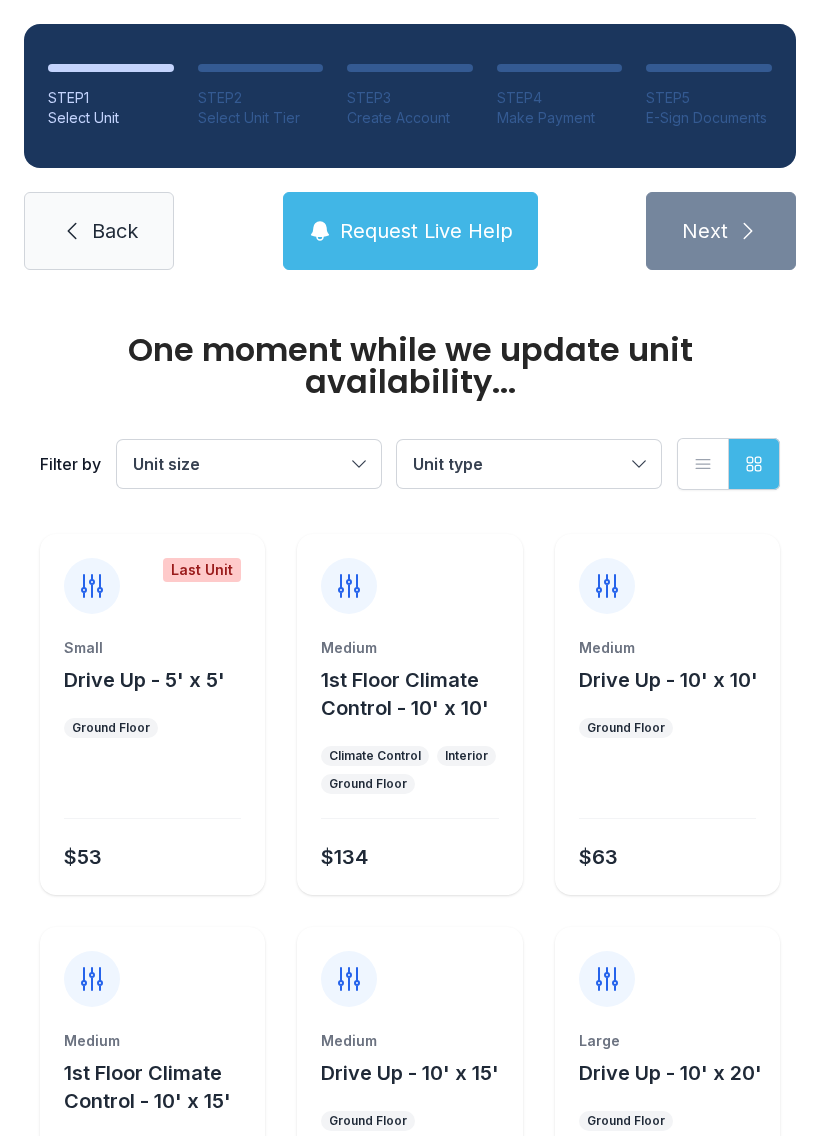 click on "Back" at bounding box center [115, 231] 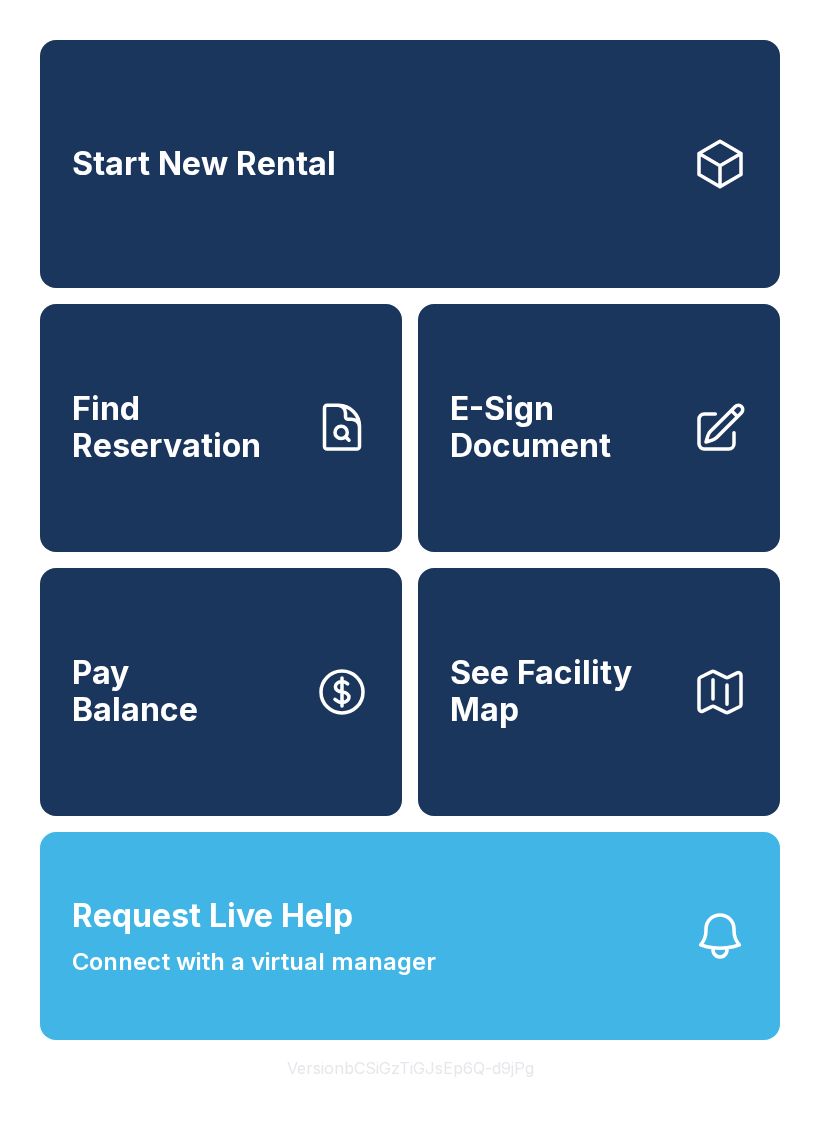 click on "Find Reservation" at bounding box center (221, 428) 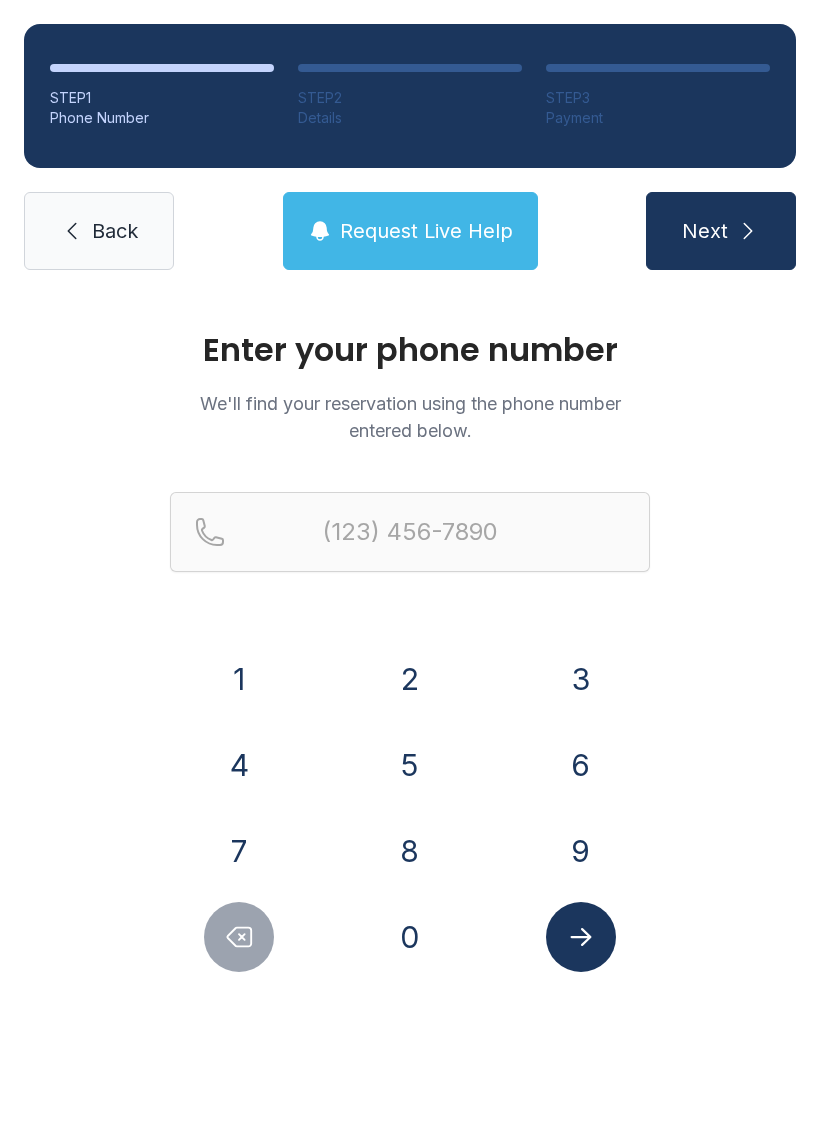 click on "4" at bounding box center (239, 679) 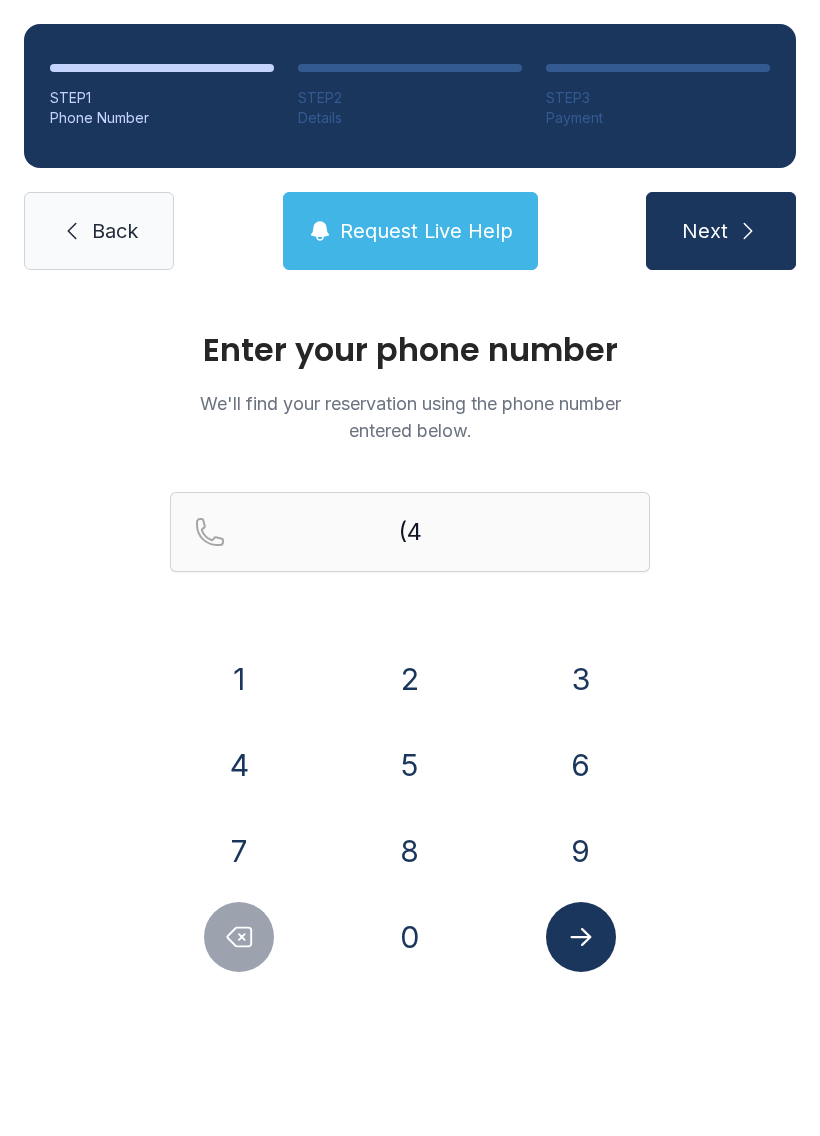 click on "0" at bounding box center (239, 679) 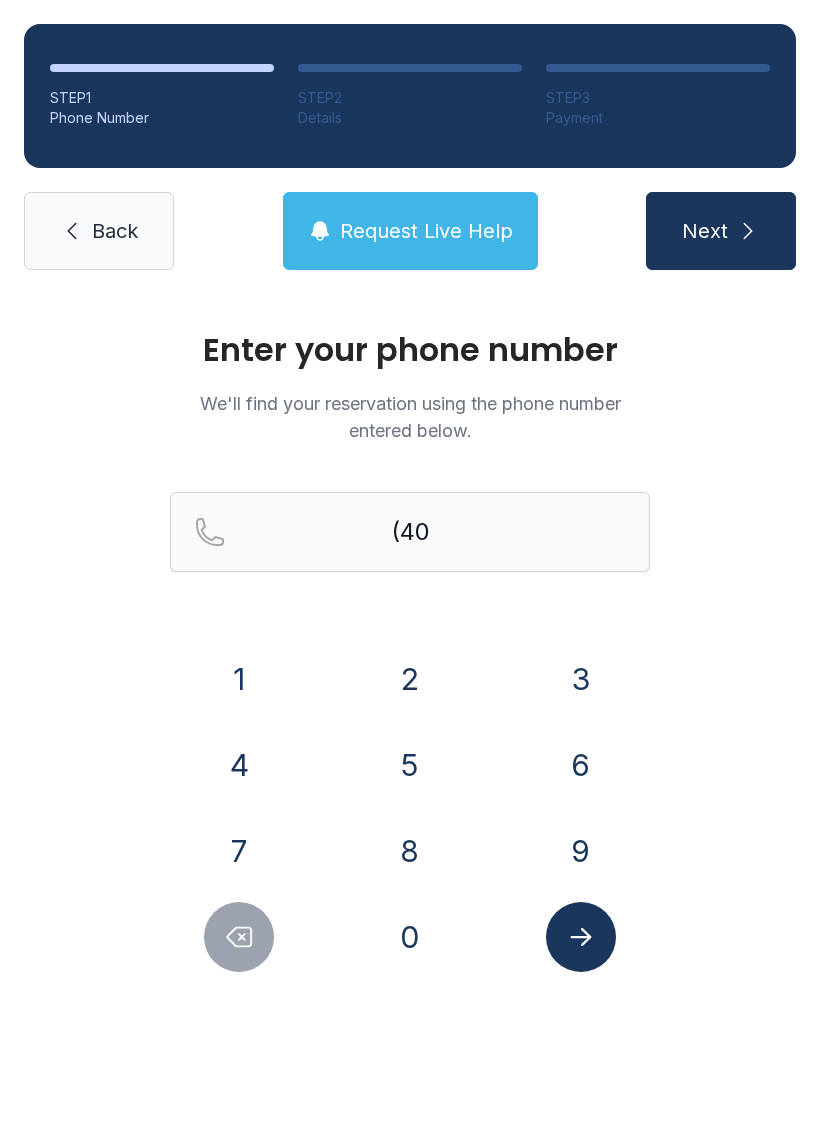 click on "4" at bounding box center (239, 679) 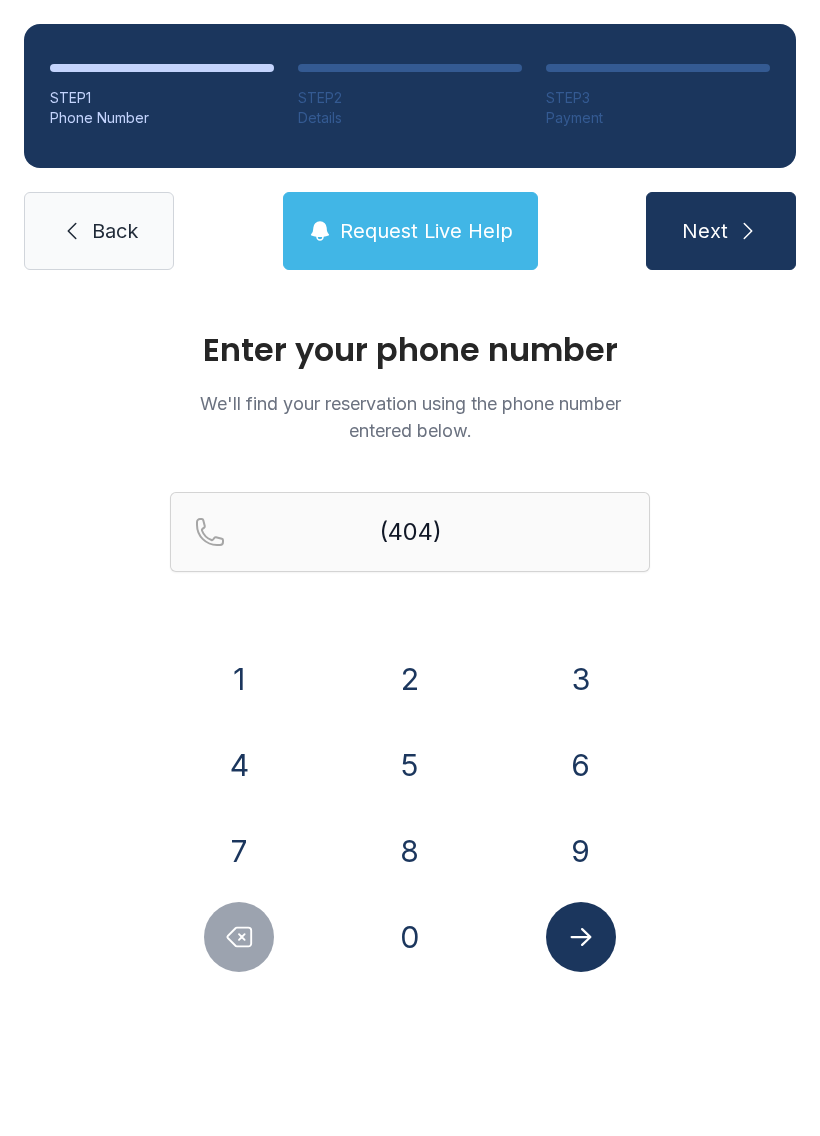 click on "2" at bounding box center (239, 679) 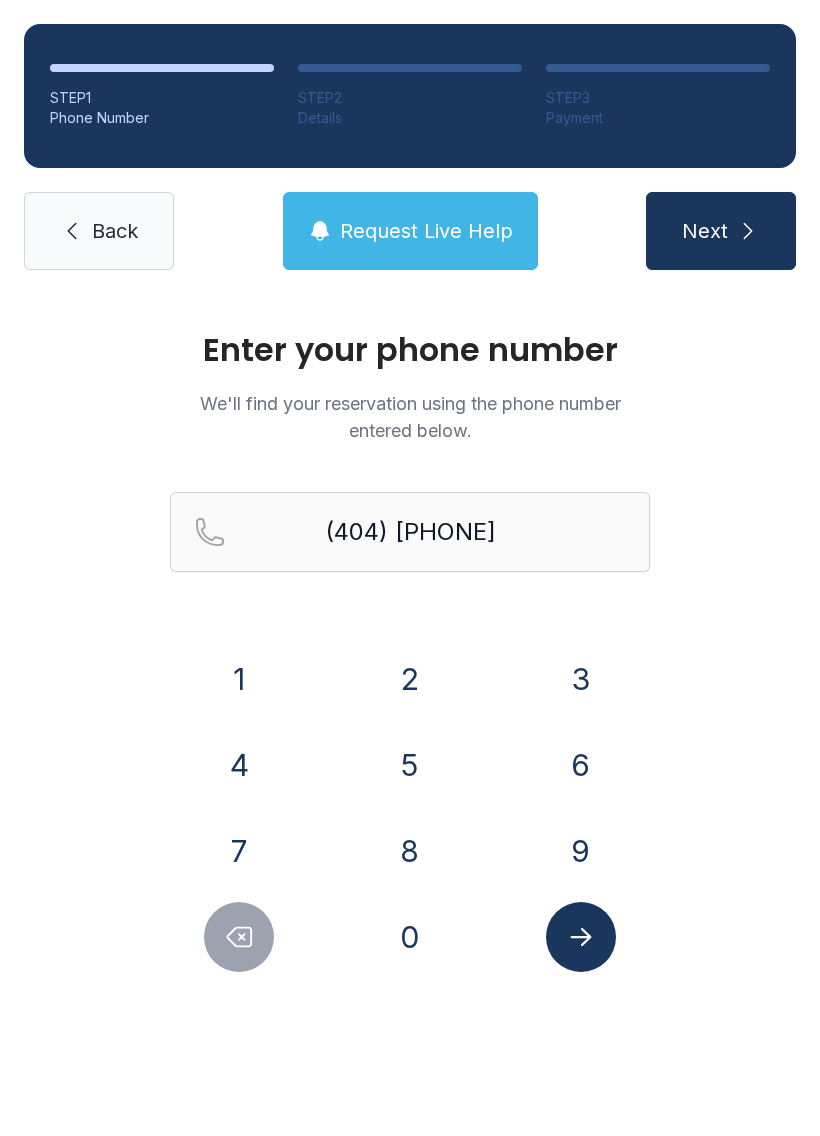 click on "4" at bounding box center [239, 679] 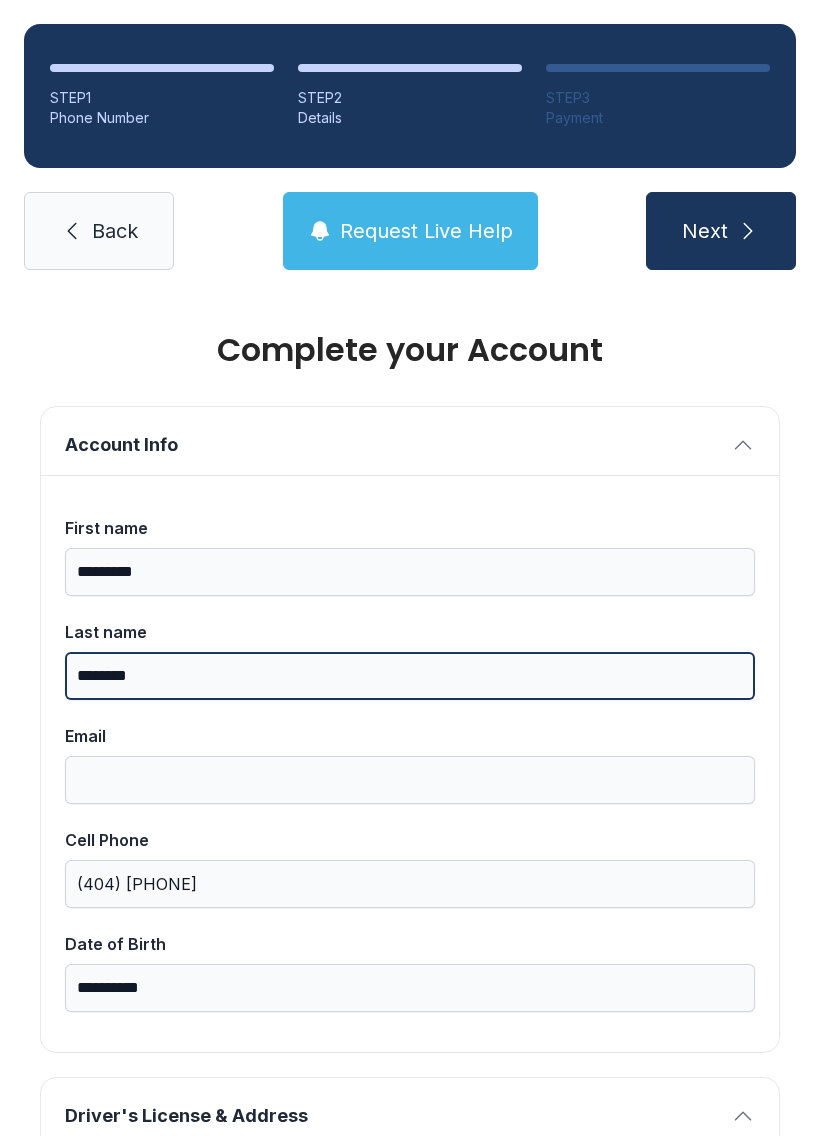 click on "********" at bounding box center (410, 676) 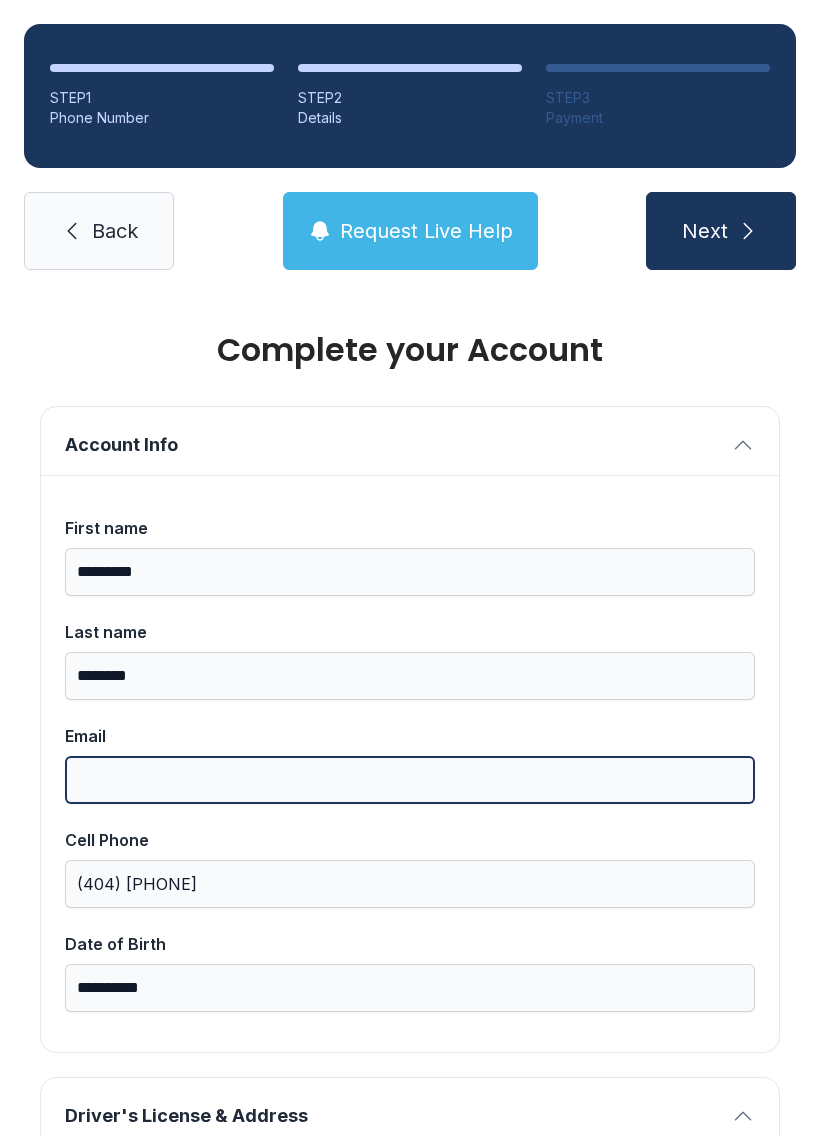 click on "Email" at bounding box center [410, 780] 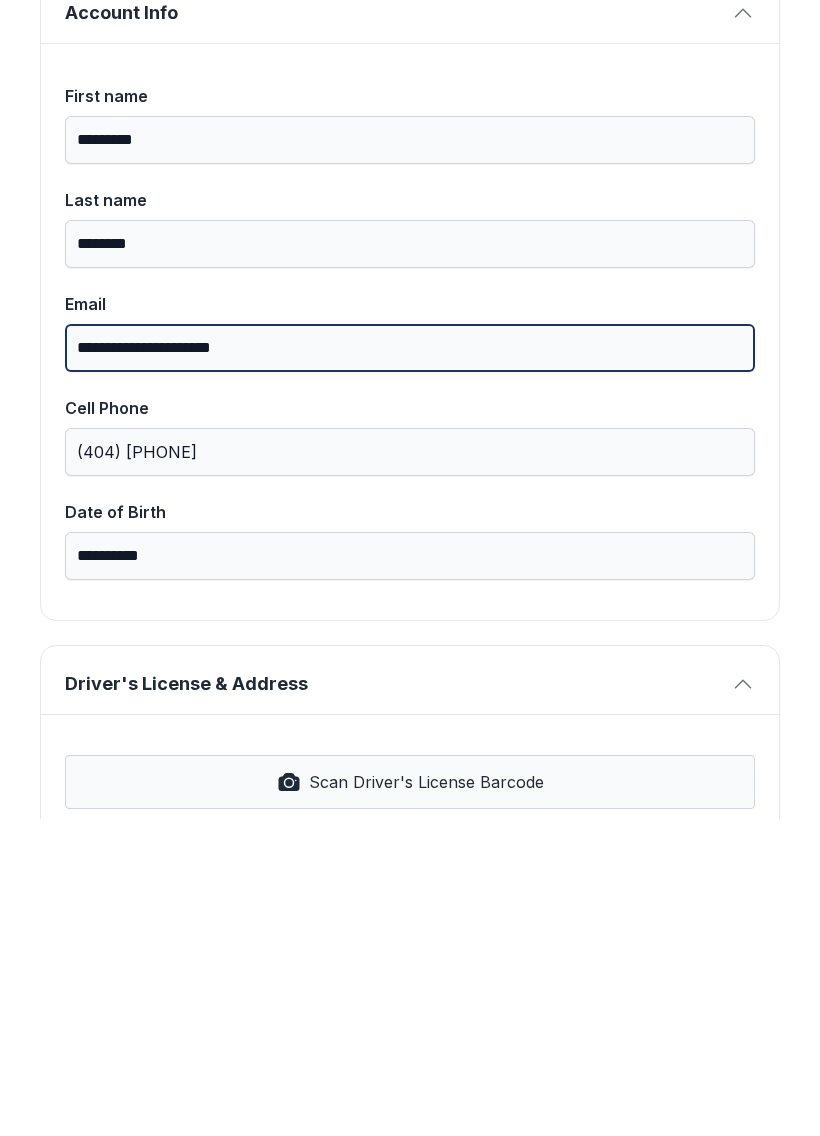 scroll, scrollTop: 130, scrollLeft: 0, axis: vertical 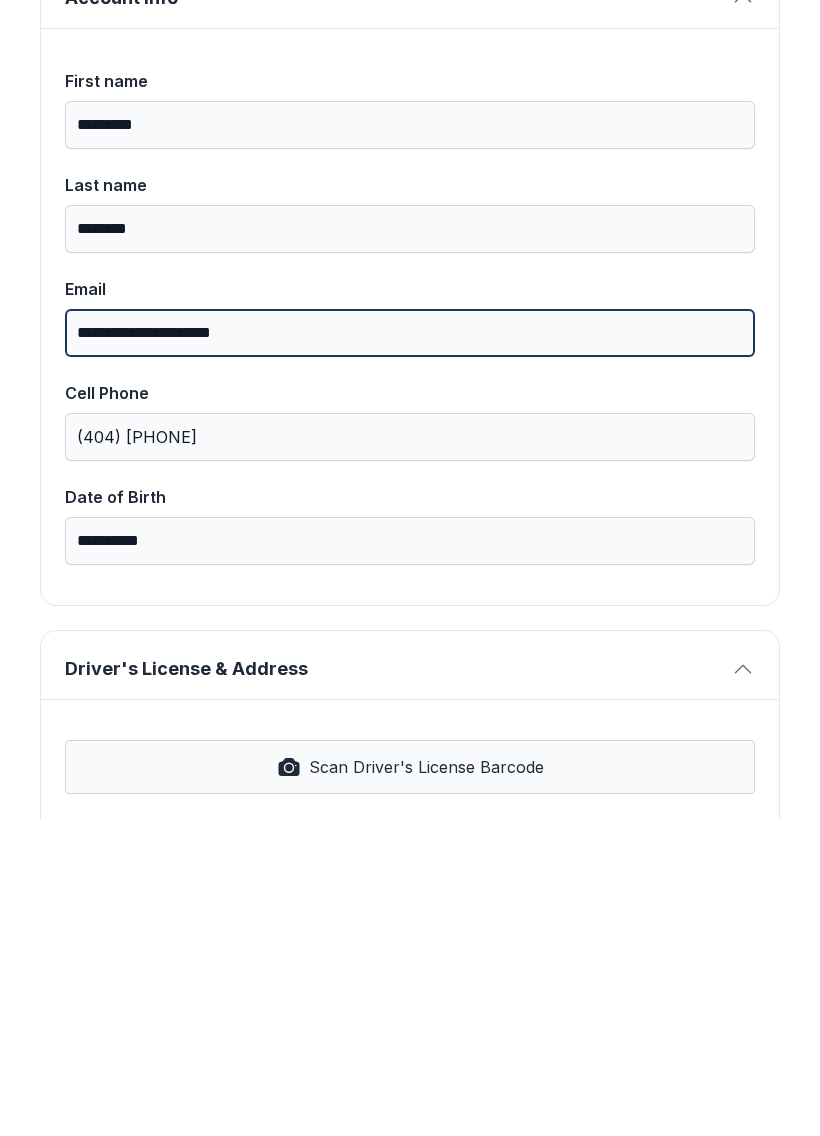 type on "**********" 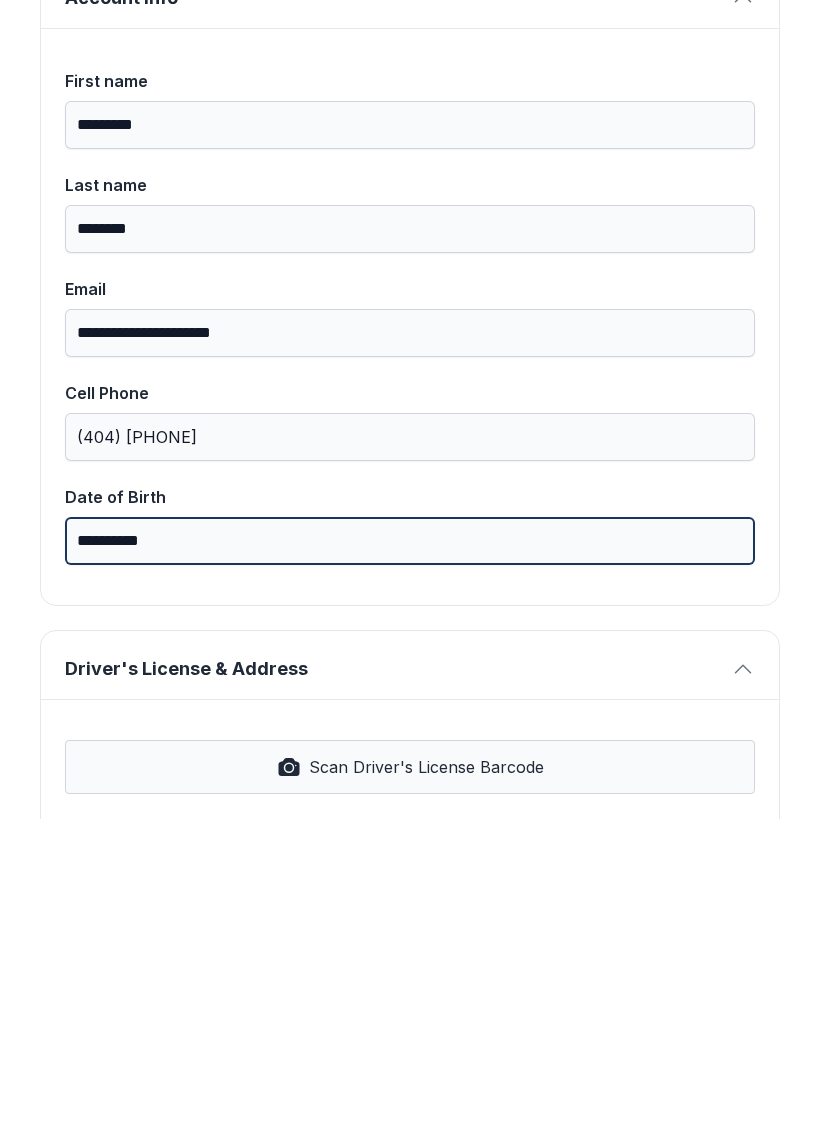 click on "**********" at bounding box center [410, 858] 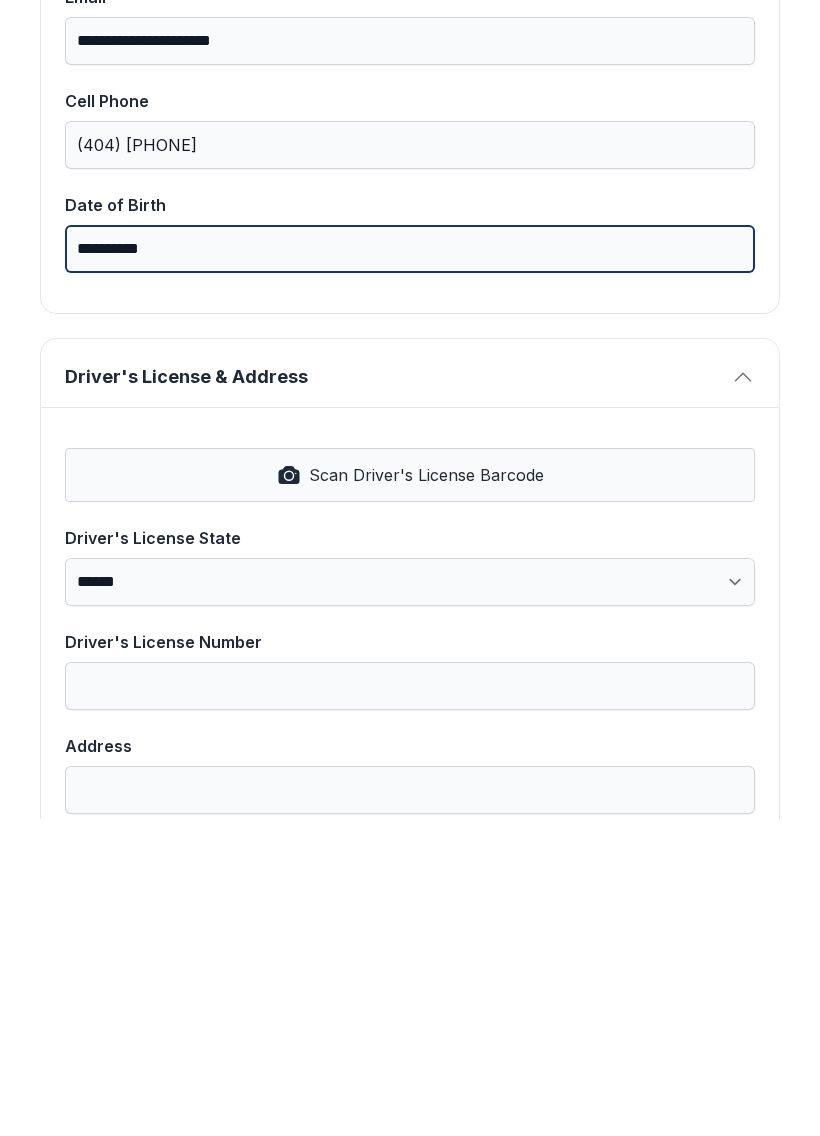 scroll, scrollTop: 444, scrollLeft: 0, axis: vertical 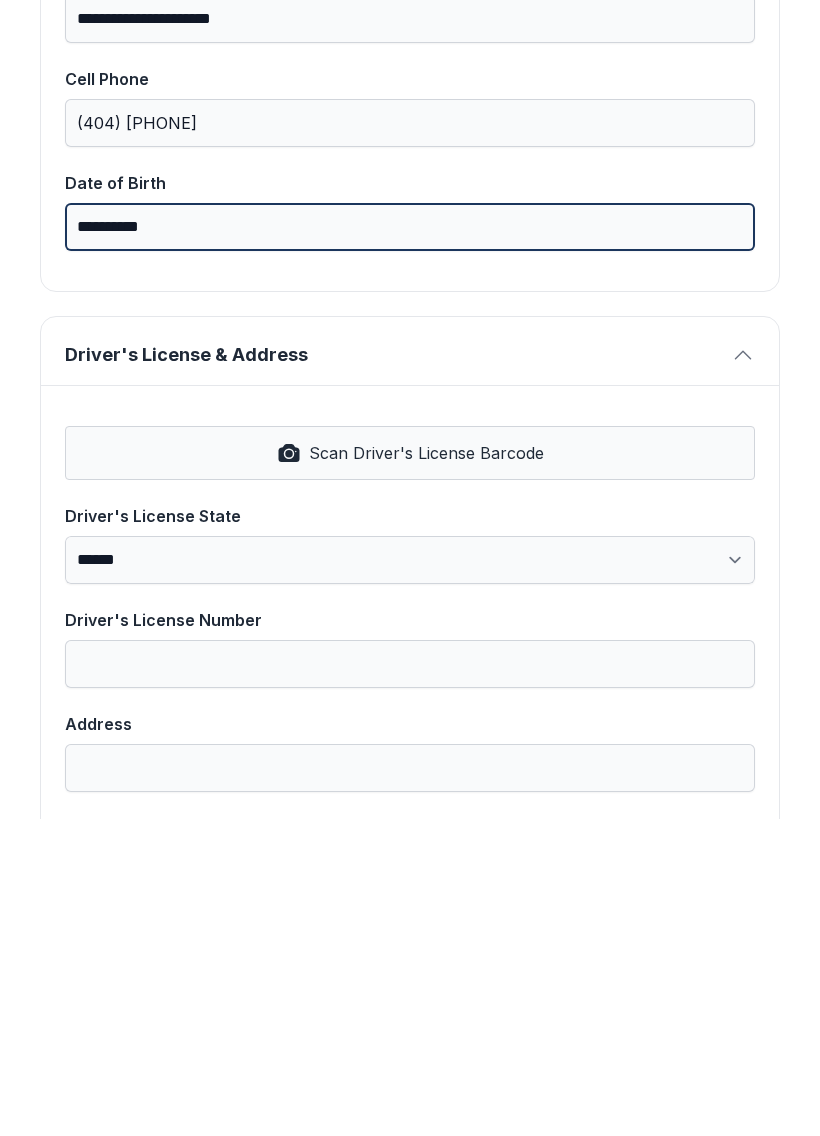 type on "**********" 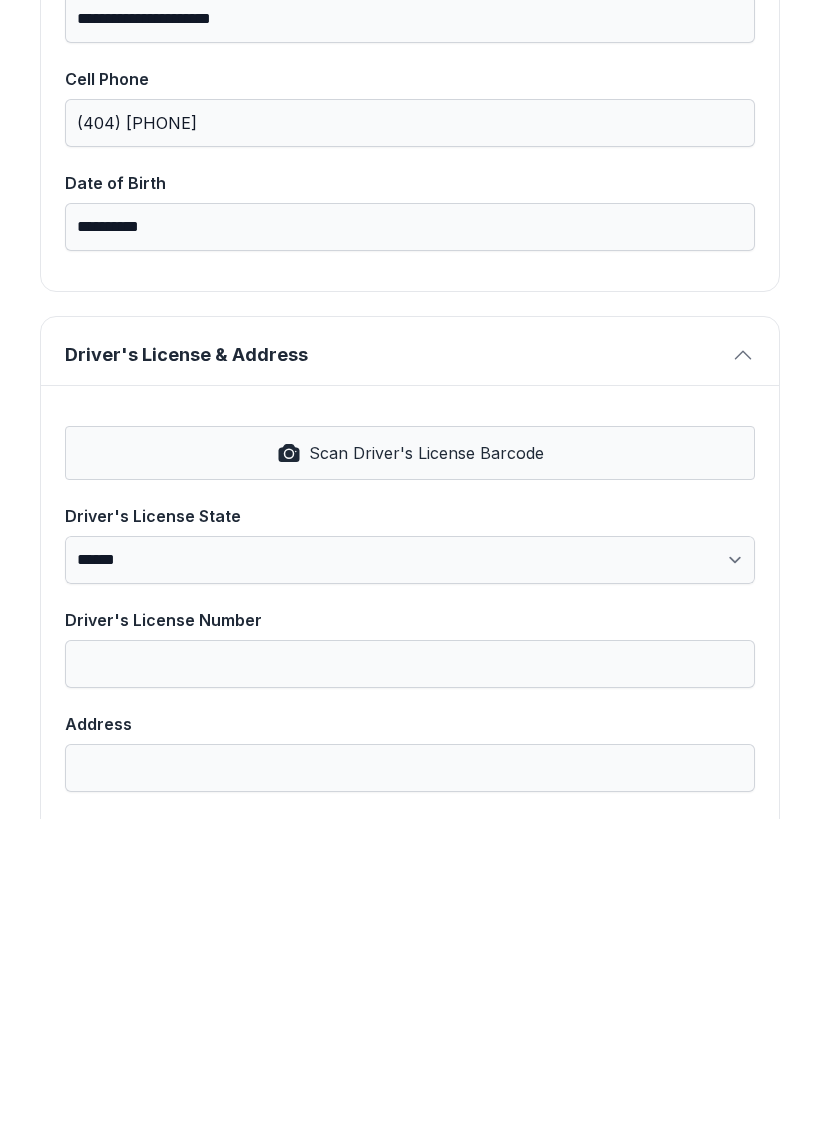 click on "Scan Driver's License Barcode" at bounding box center [410, 770] 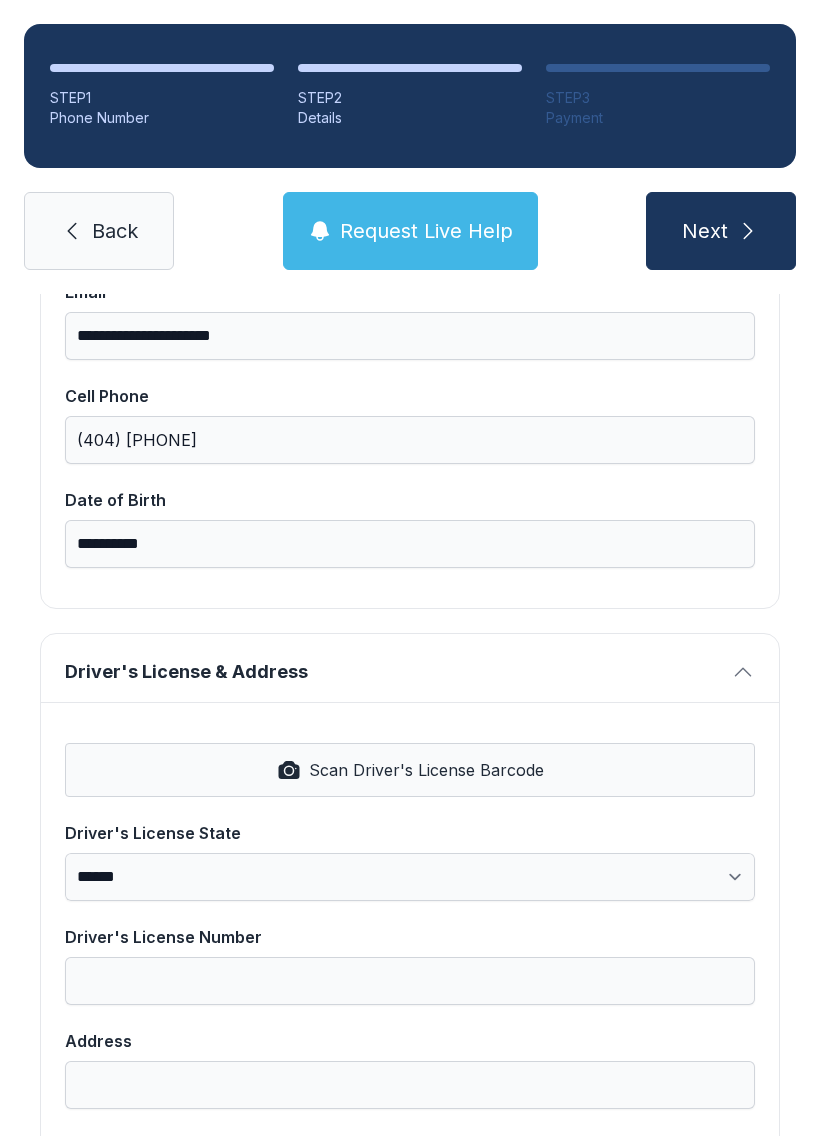 click on "**********" at bounding box center (410, 877) 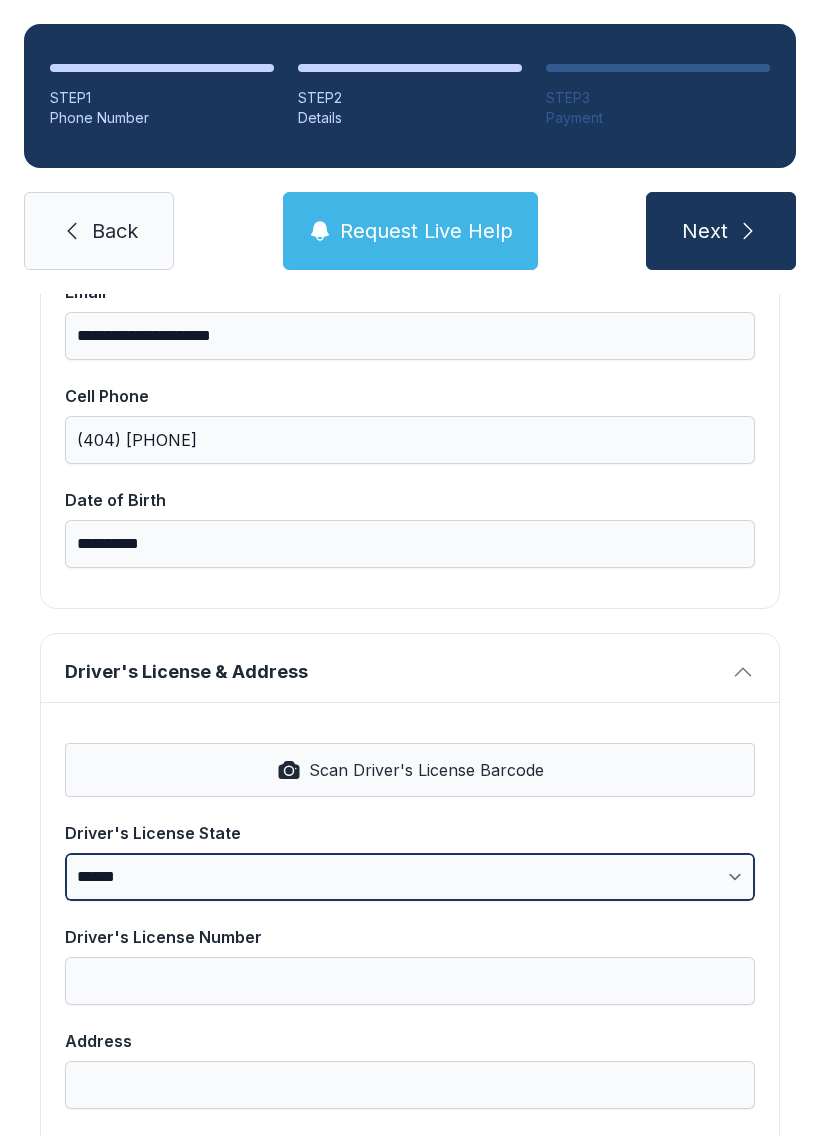 select on "**" 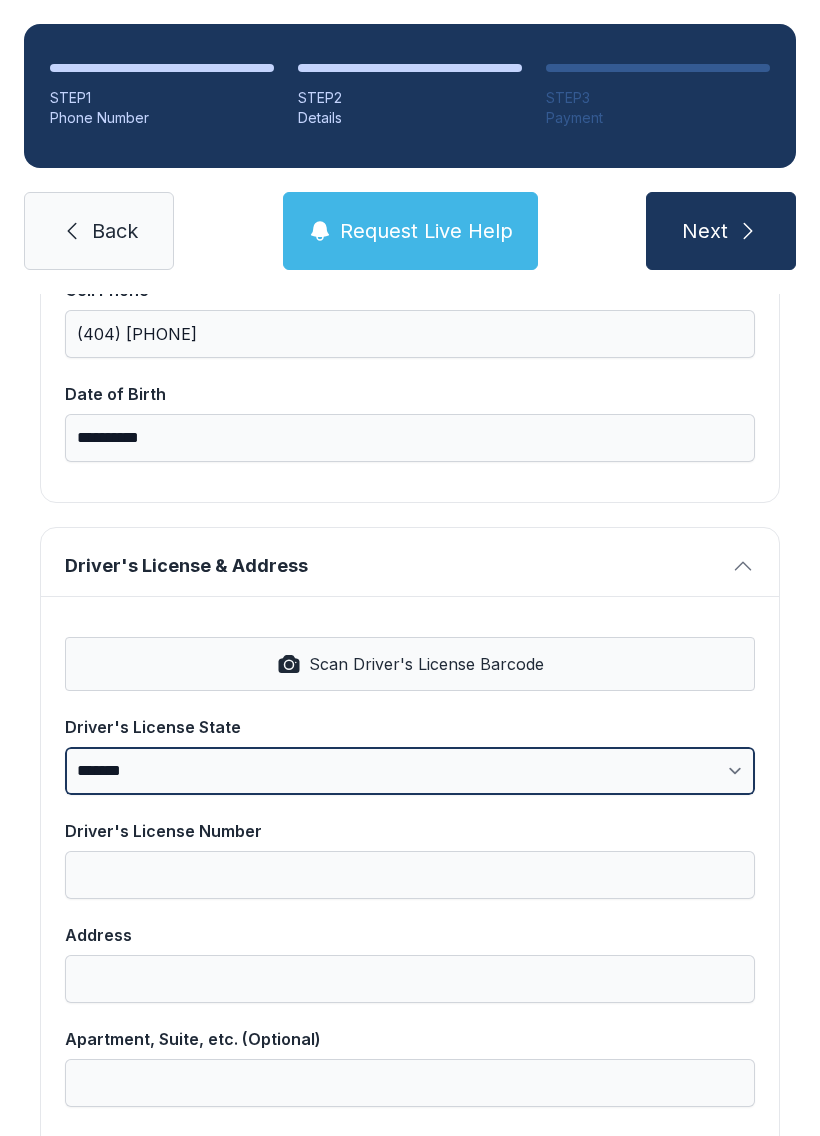scroll, scrollTop: 588, scrollLeft: 0, axis: vertical 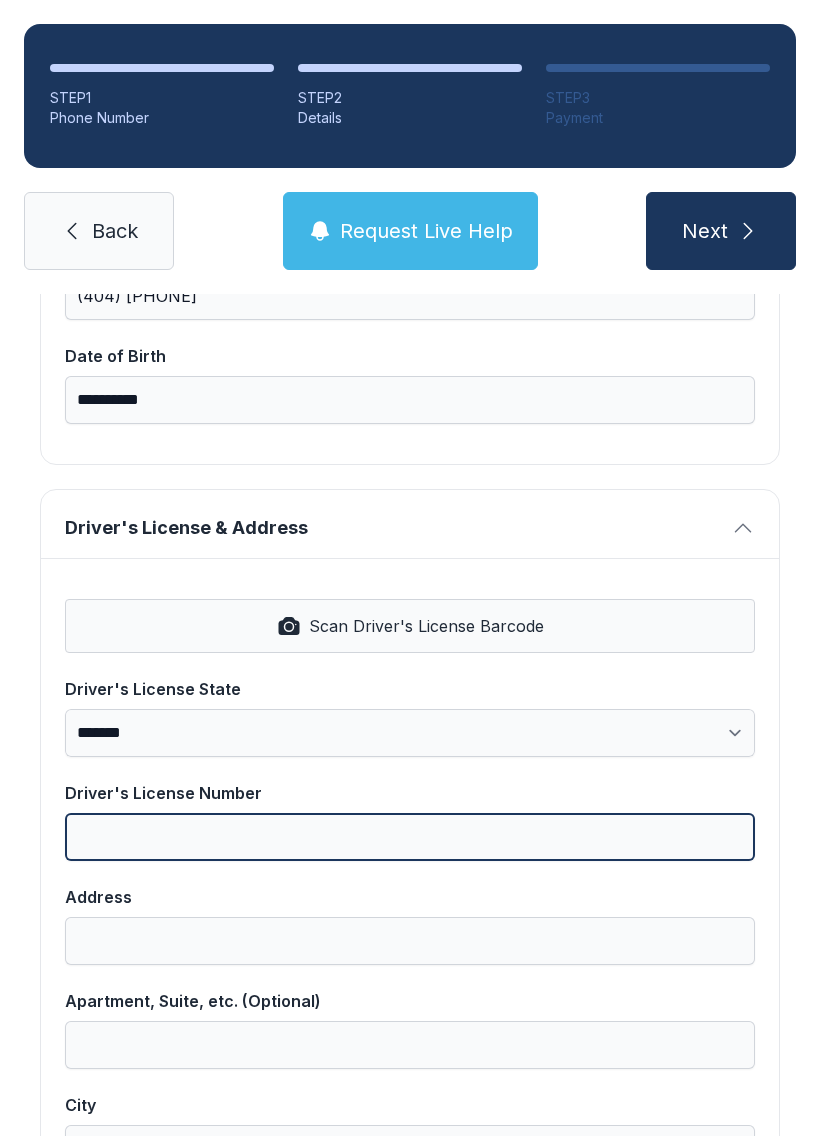 click on "Driver's License Number" at bounding box center (410, 837) 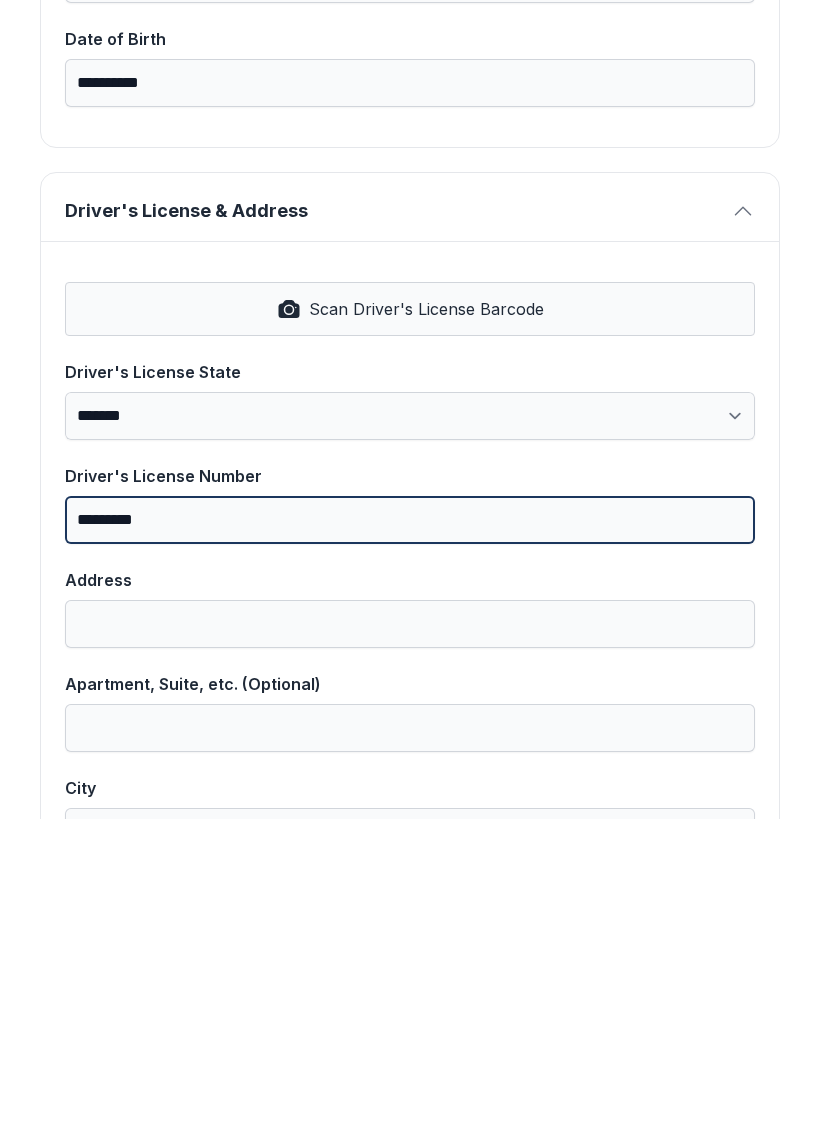 type on "*********" 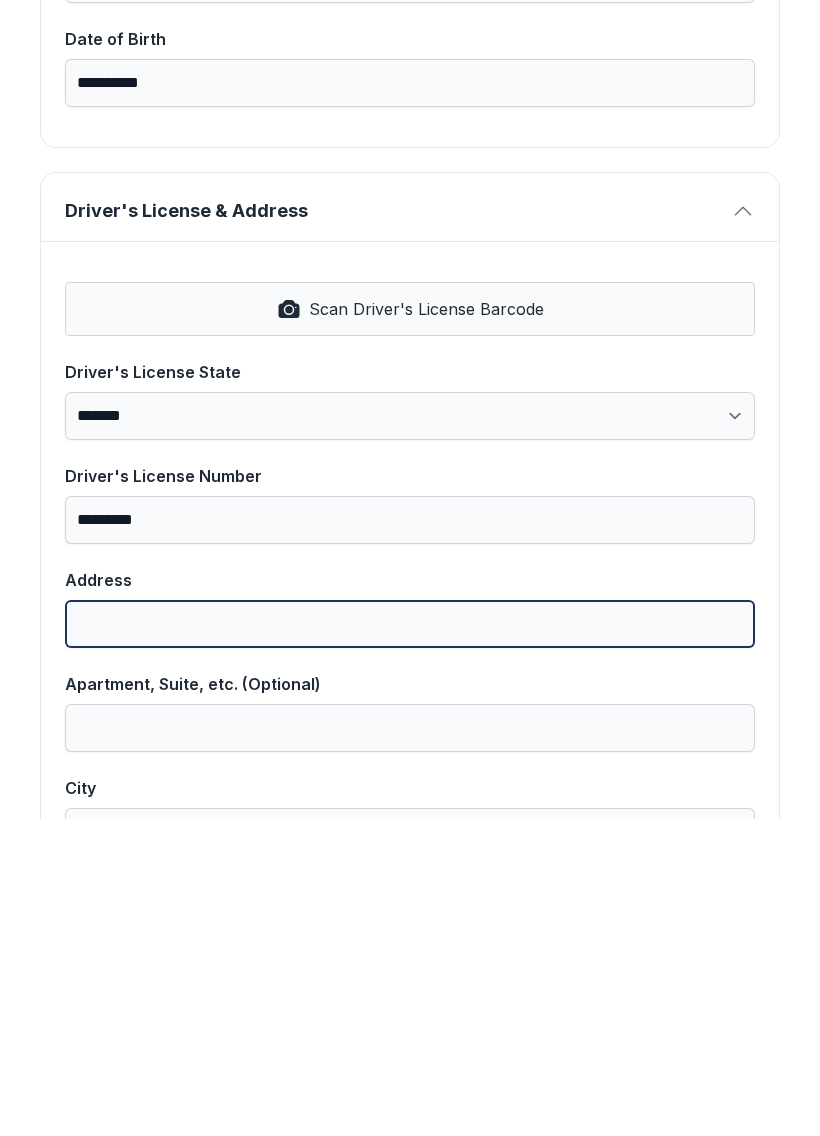 click on "Address" at bounding box center [410, 941] 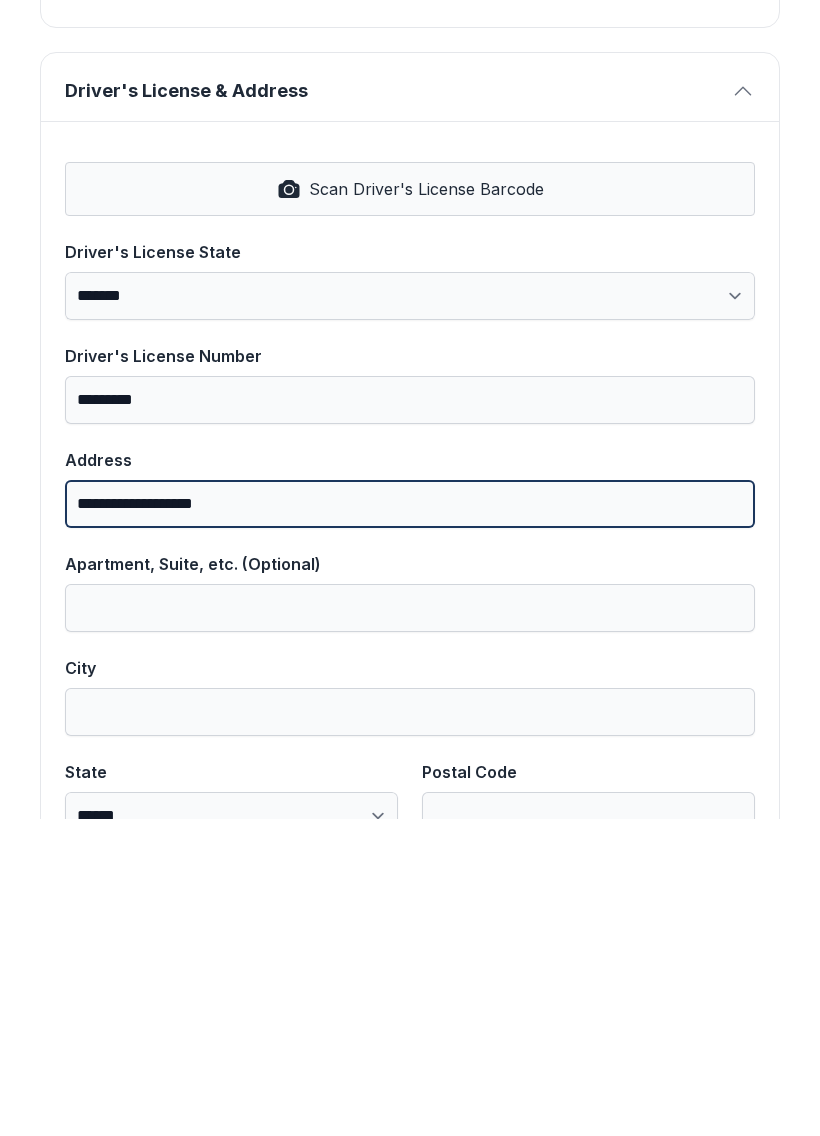 scroll, scrollTop: 715, scrollLeft: 0, axis: vertical 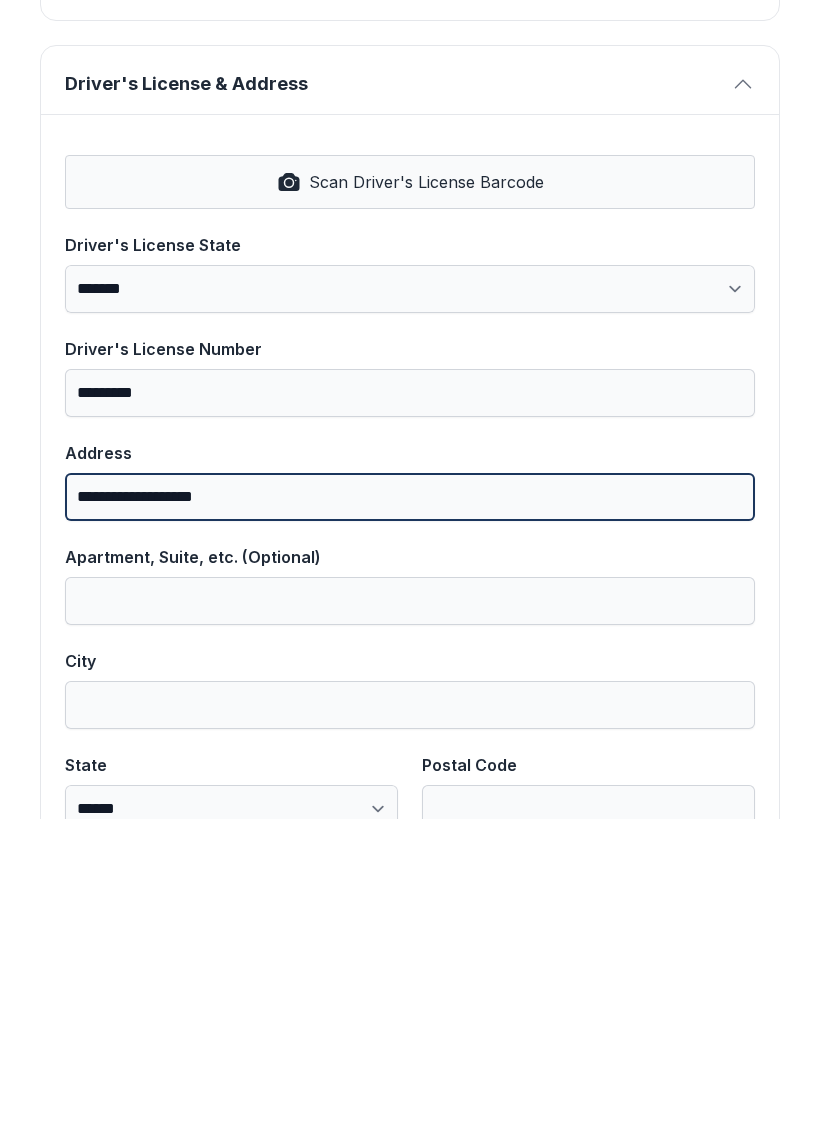 type on "**********" 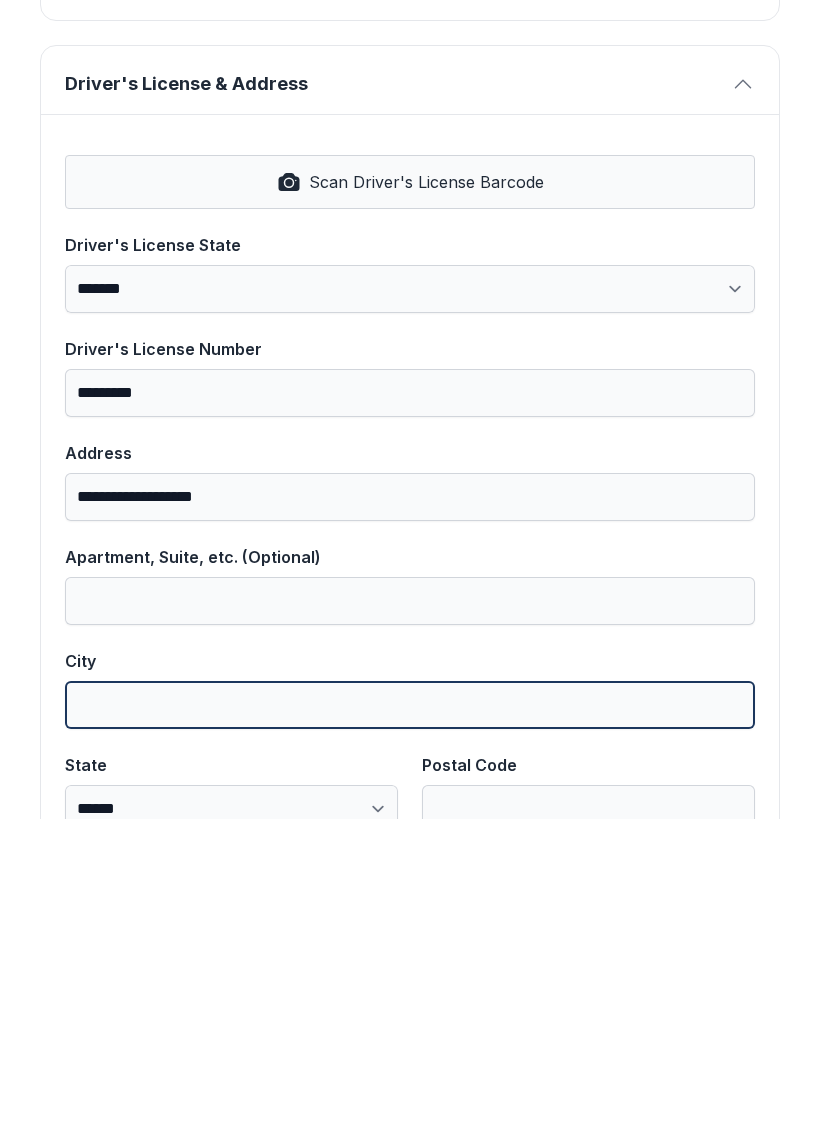 click on "City" at bounding box center (410, 1022) 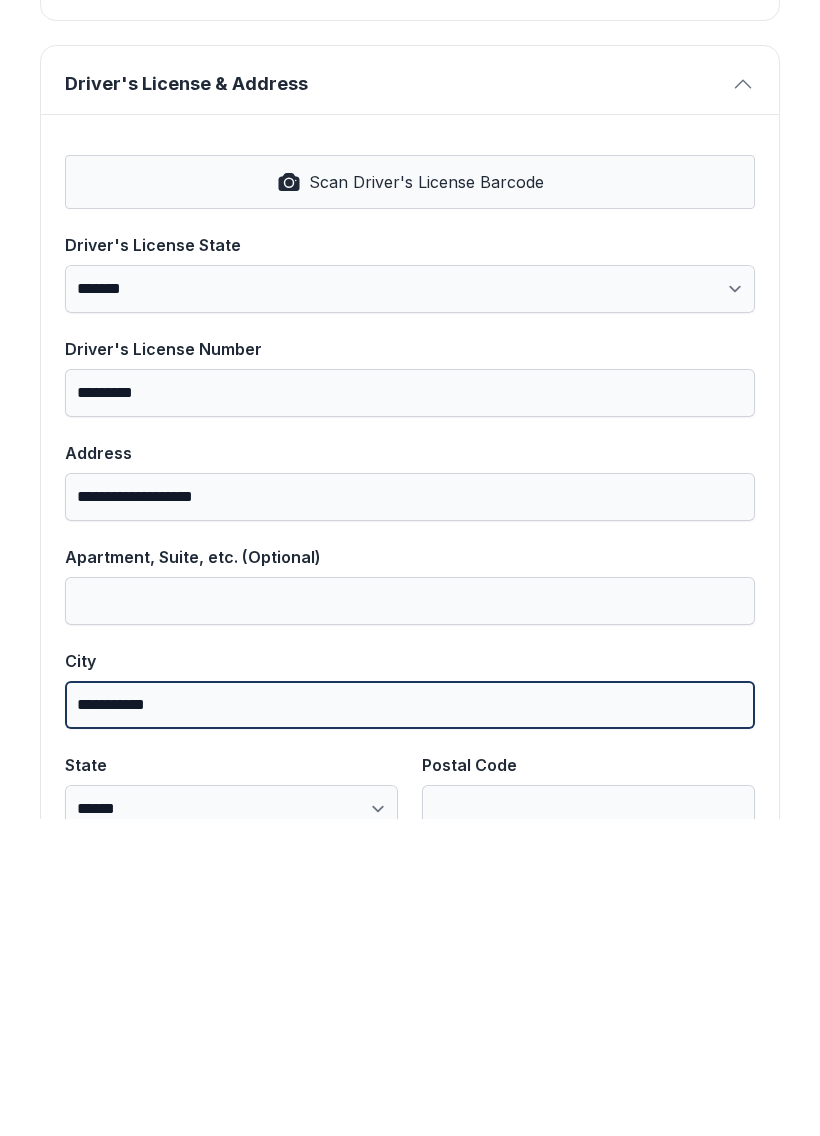 type on "**********" 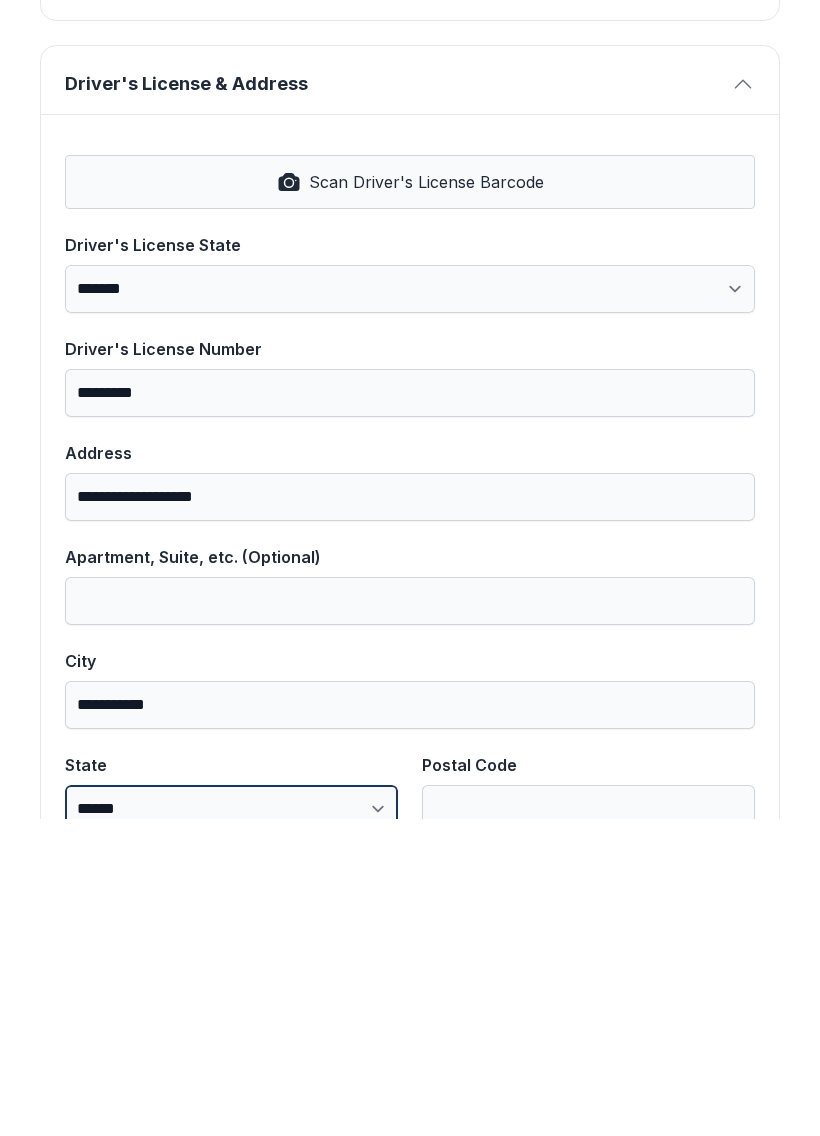 click on "**********" at bounding box center [231, 1126] 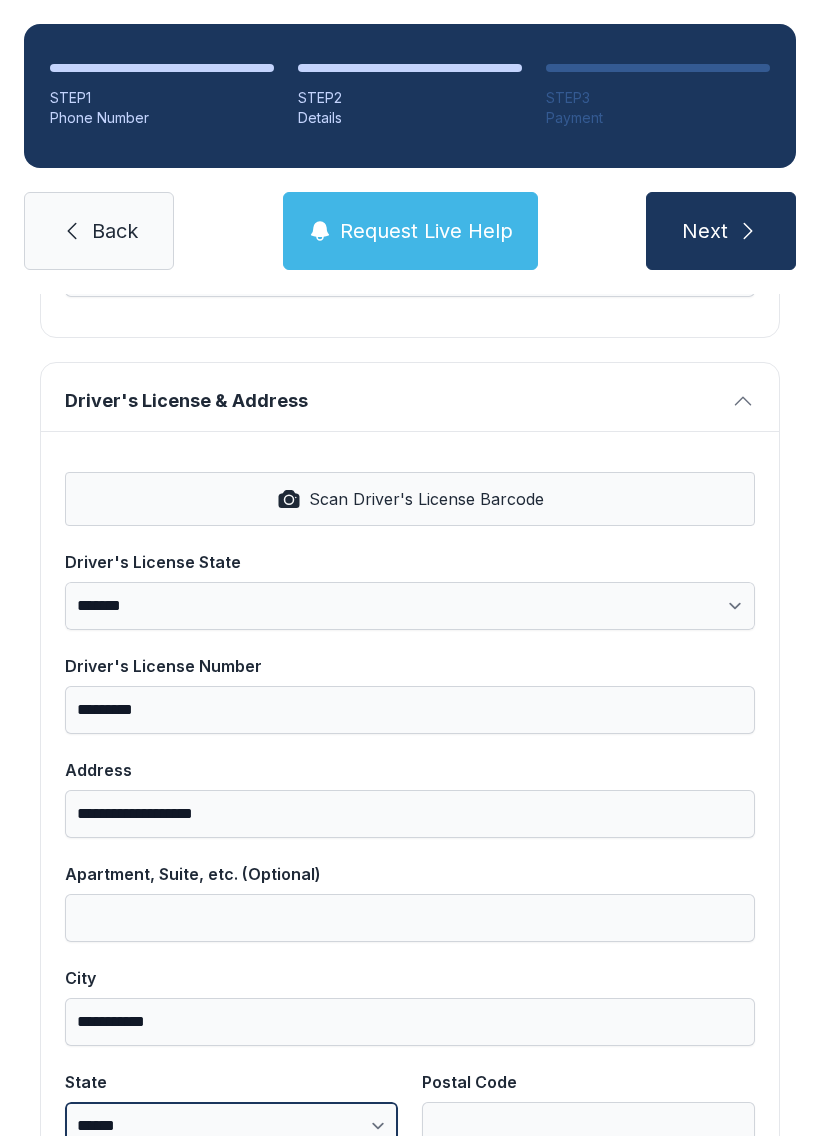select on "**" 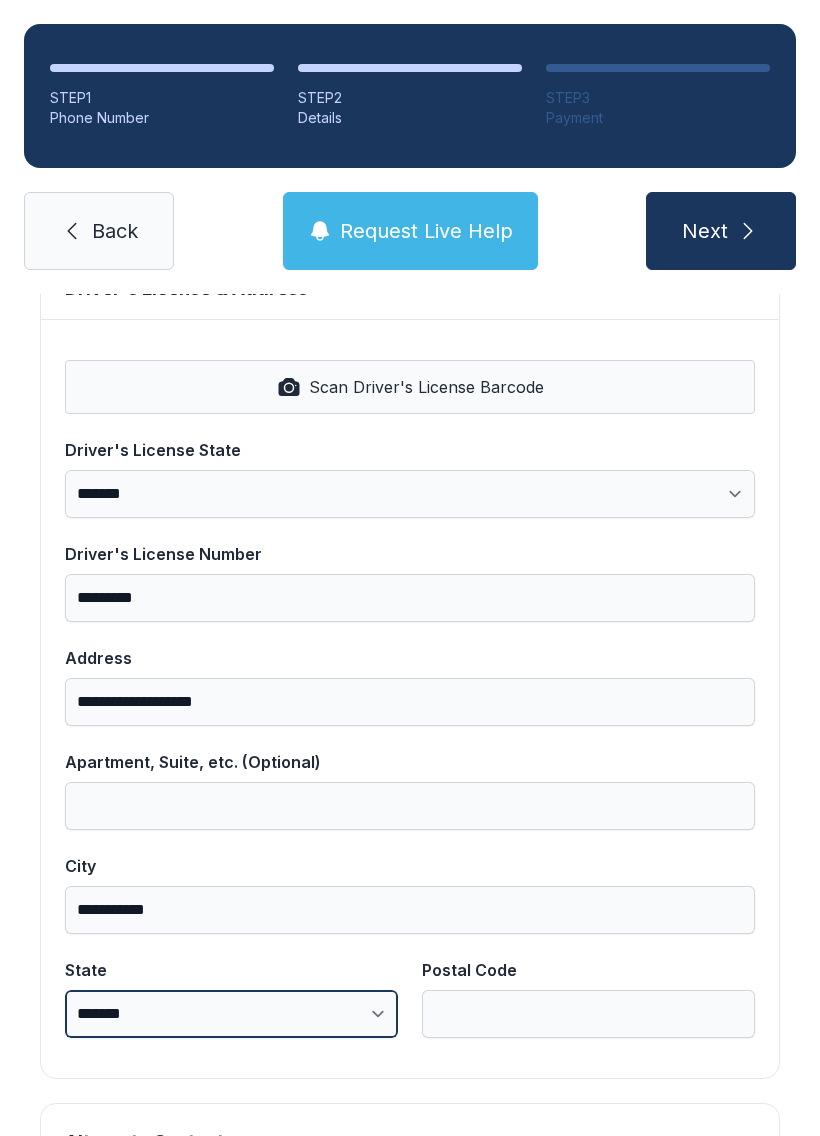 scroll, scrollTop: 830, scrollLeft: 0, axis: vertical 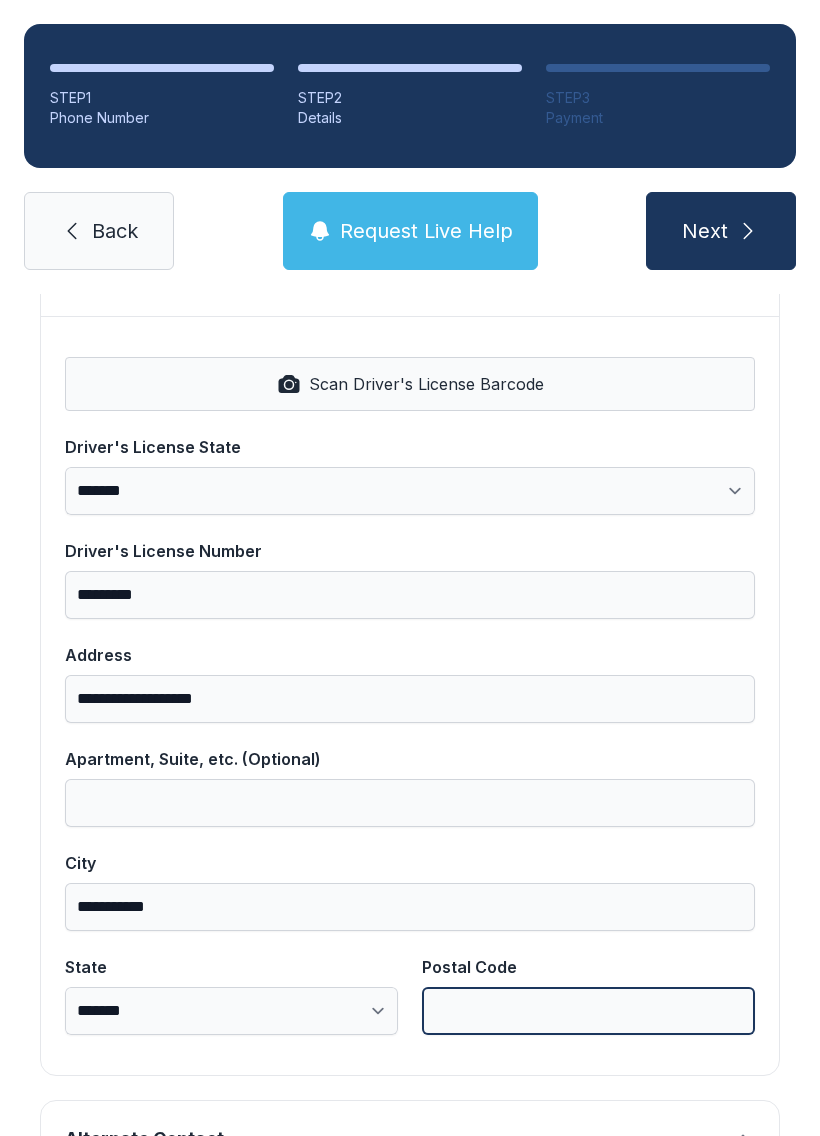 click on "Postal Code" at bounding box center [588, 1011] 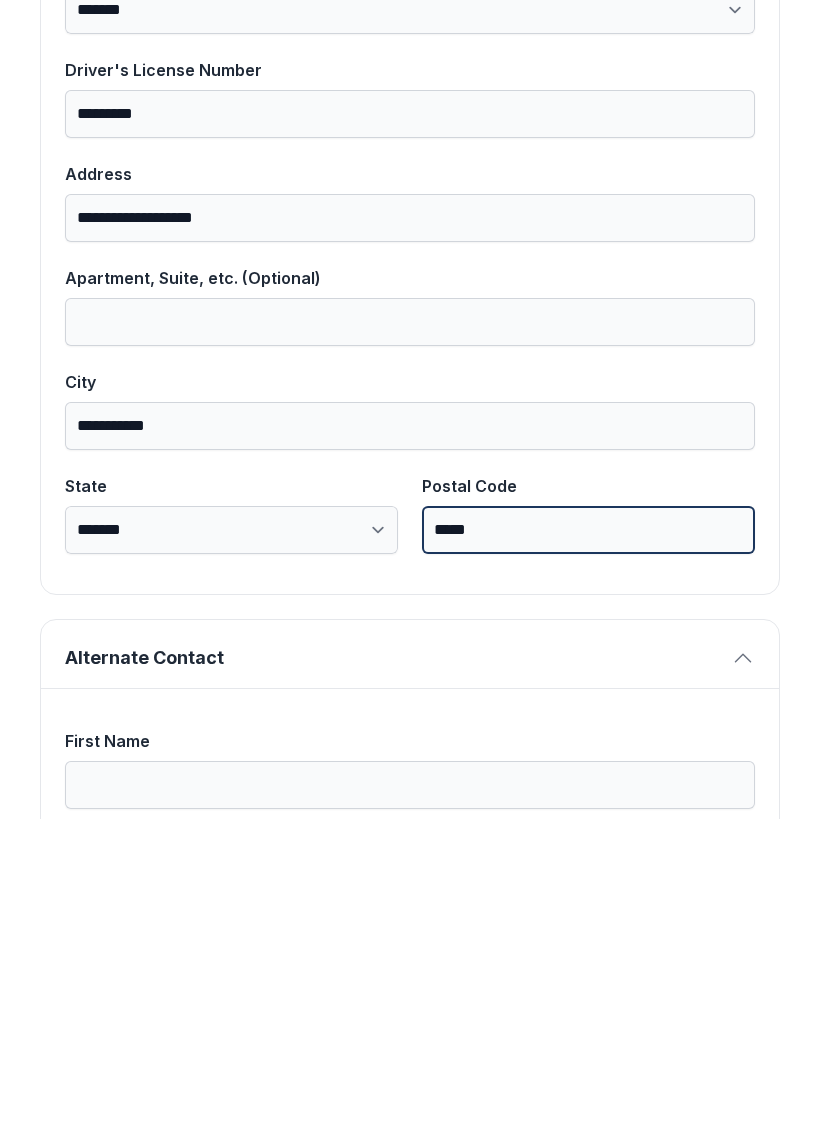 scroll, scrollTop: 1056, scrollLeft: 0, axis: vertical 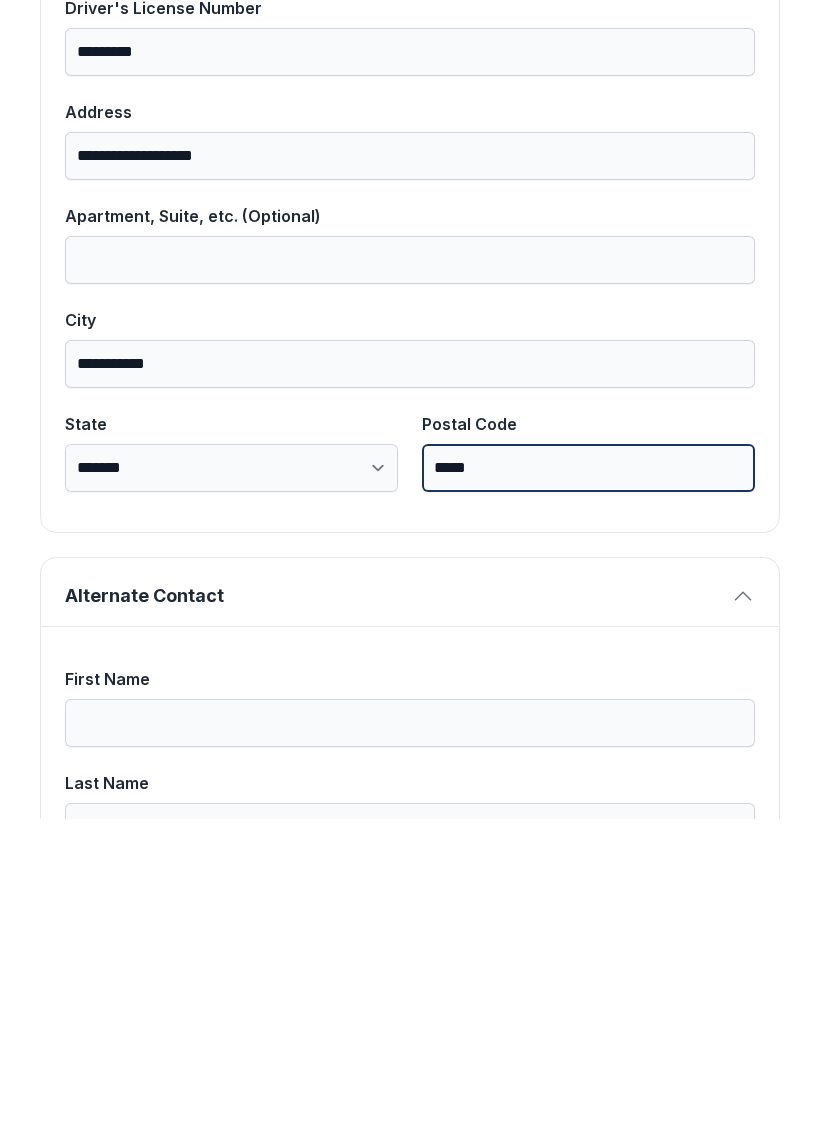 type on "*****" 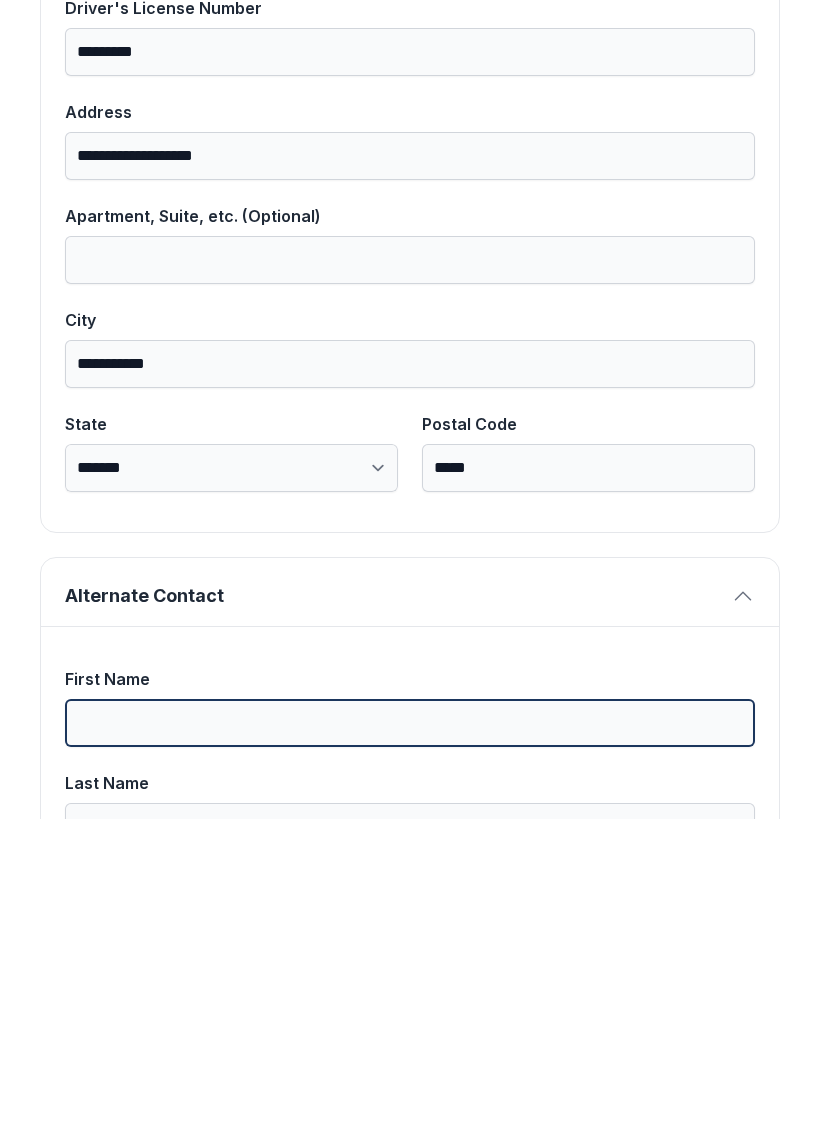 click on "First Name" at bounding box center (410, 1040) 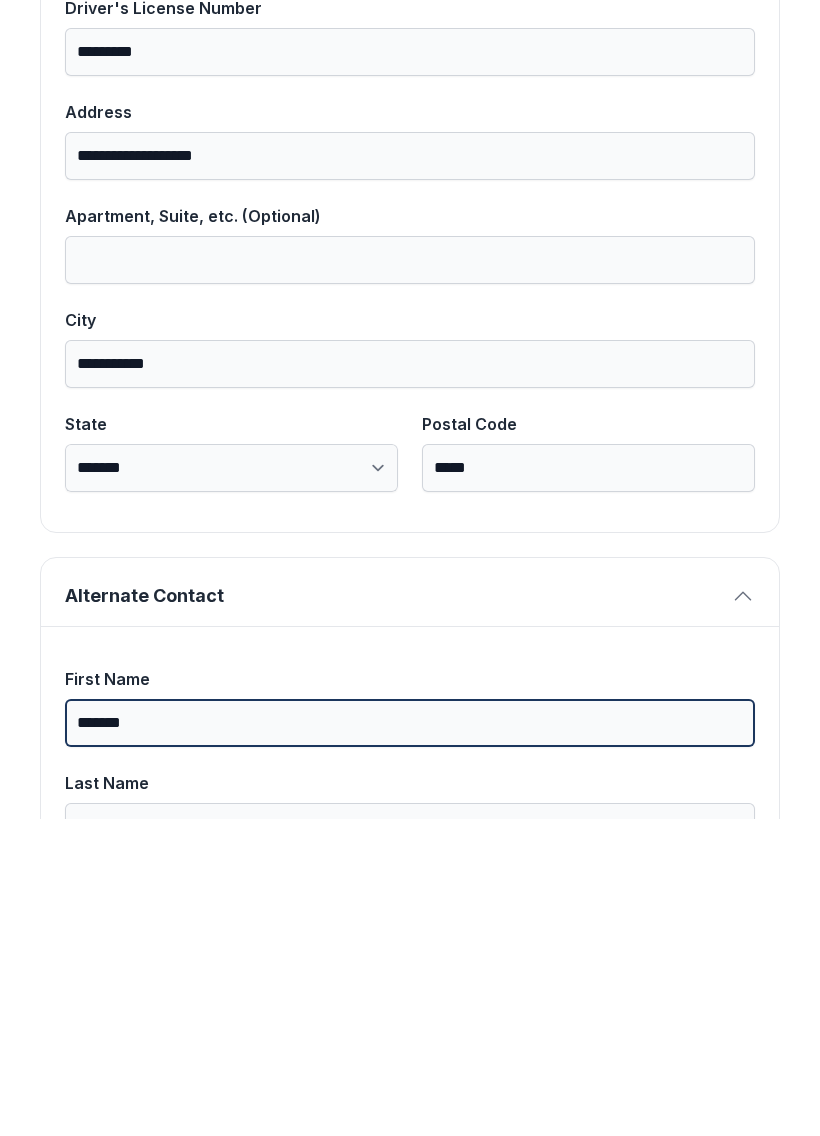 type on "******" 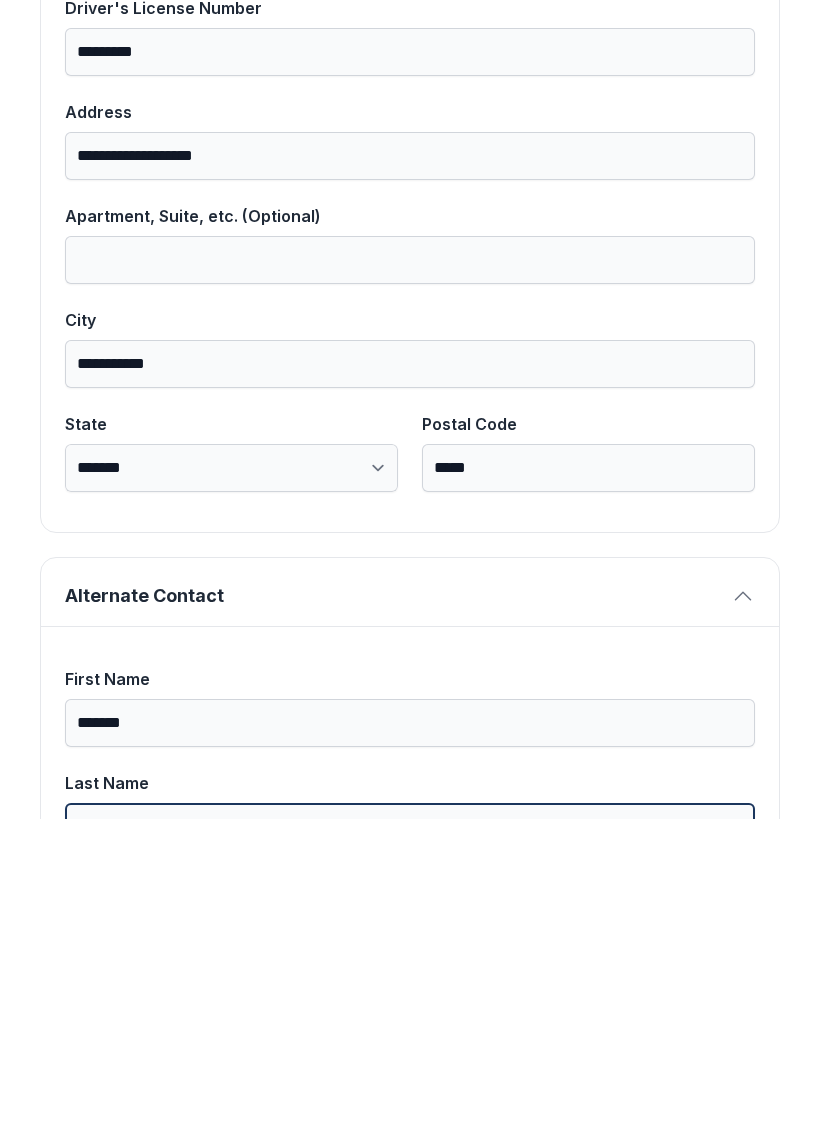 click on "Last Name" at bounding box center [410, 1144] 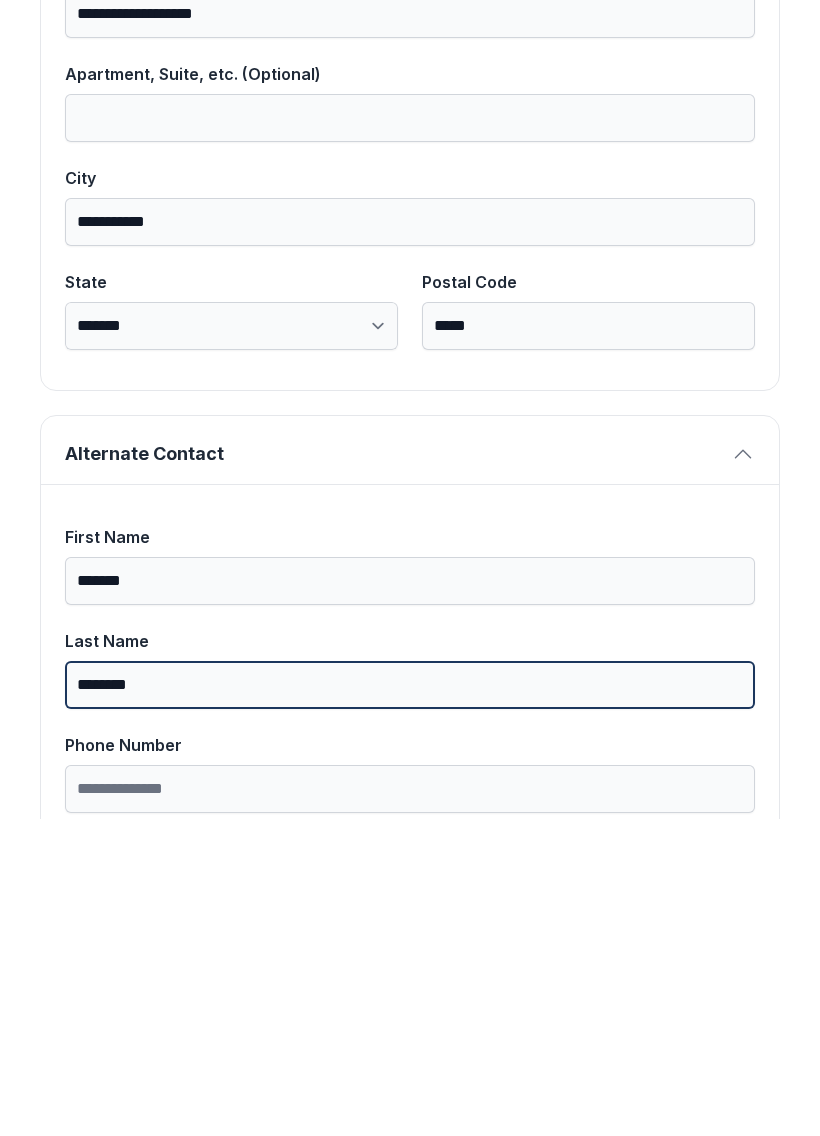 scroll, scrollTop: 1220, scrollLeft: 0, axis: vertical 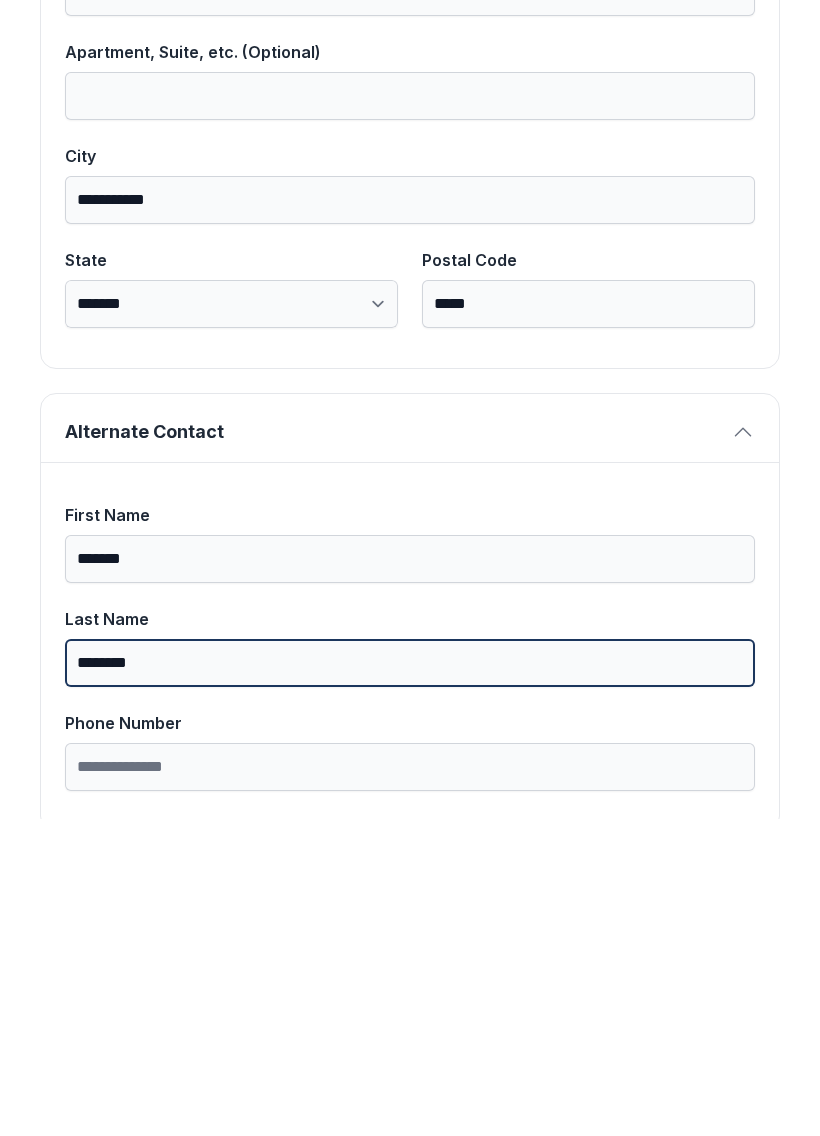 type on "********" 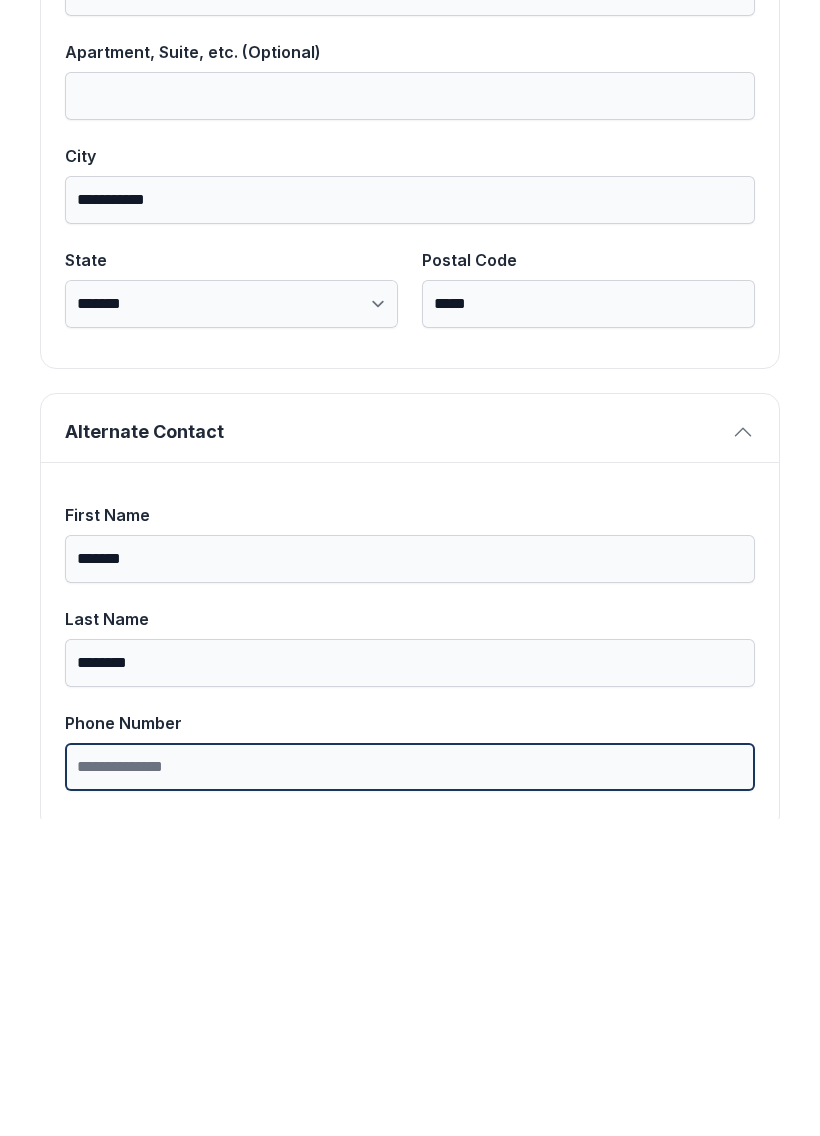 click on "Phone Number" at bounding box center (410, 1084) 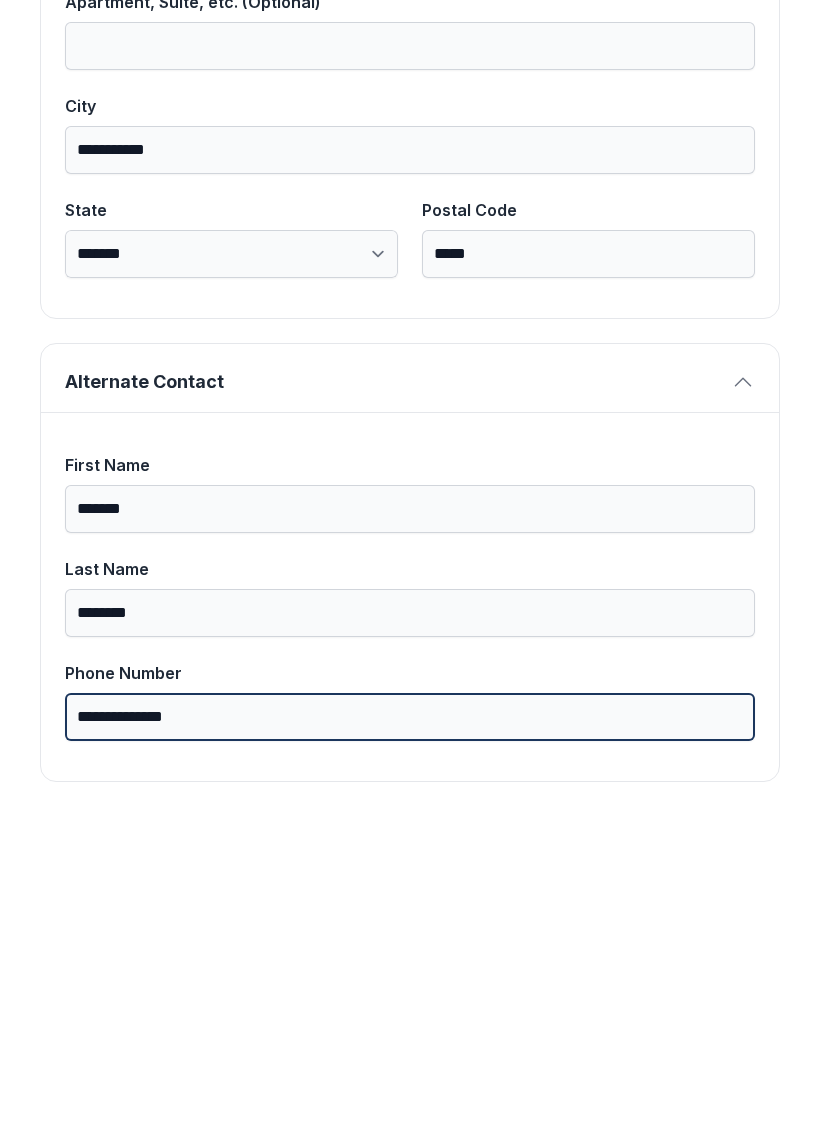 scroll, scrollTop: 1269, scrollLeft: 0, axis: vertical 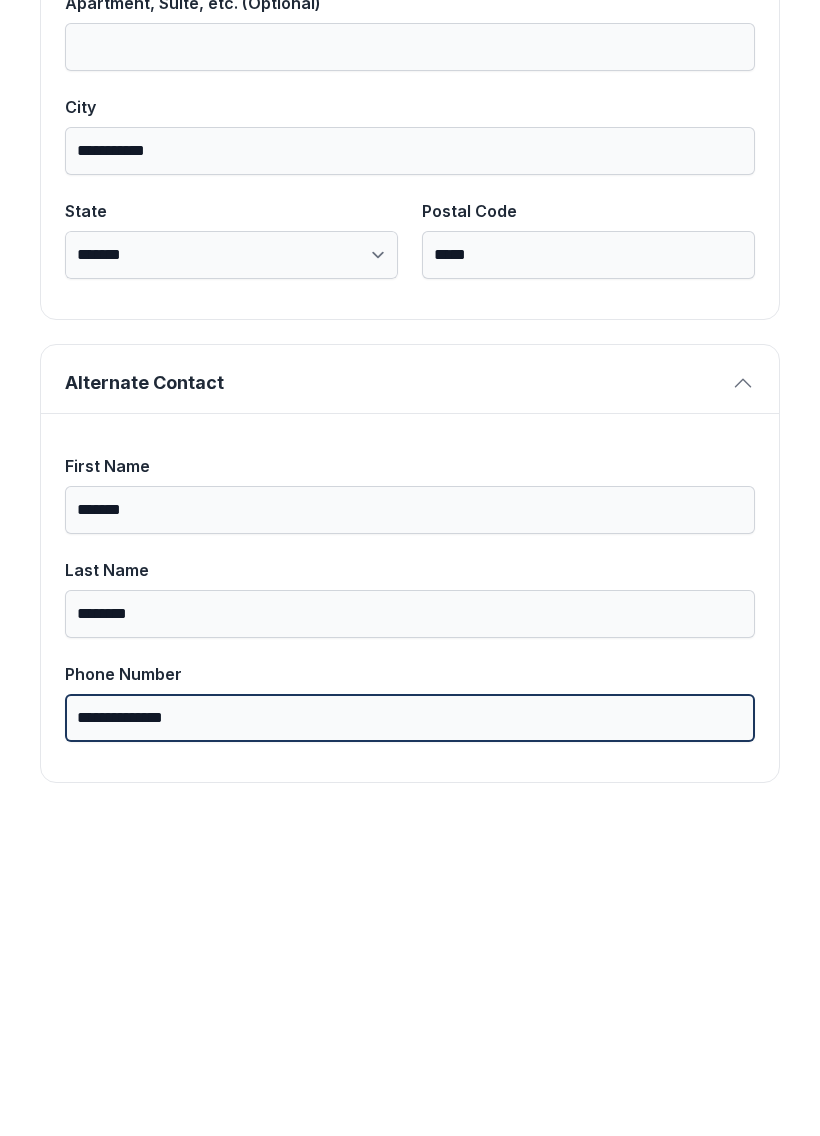 type on "**********" 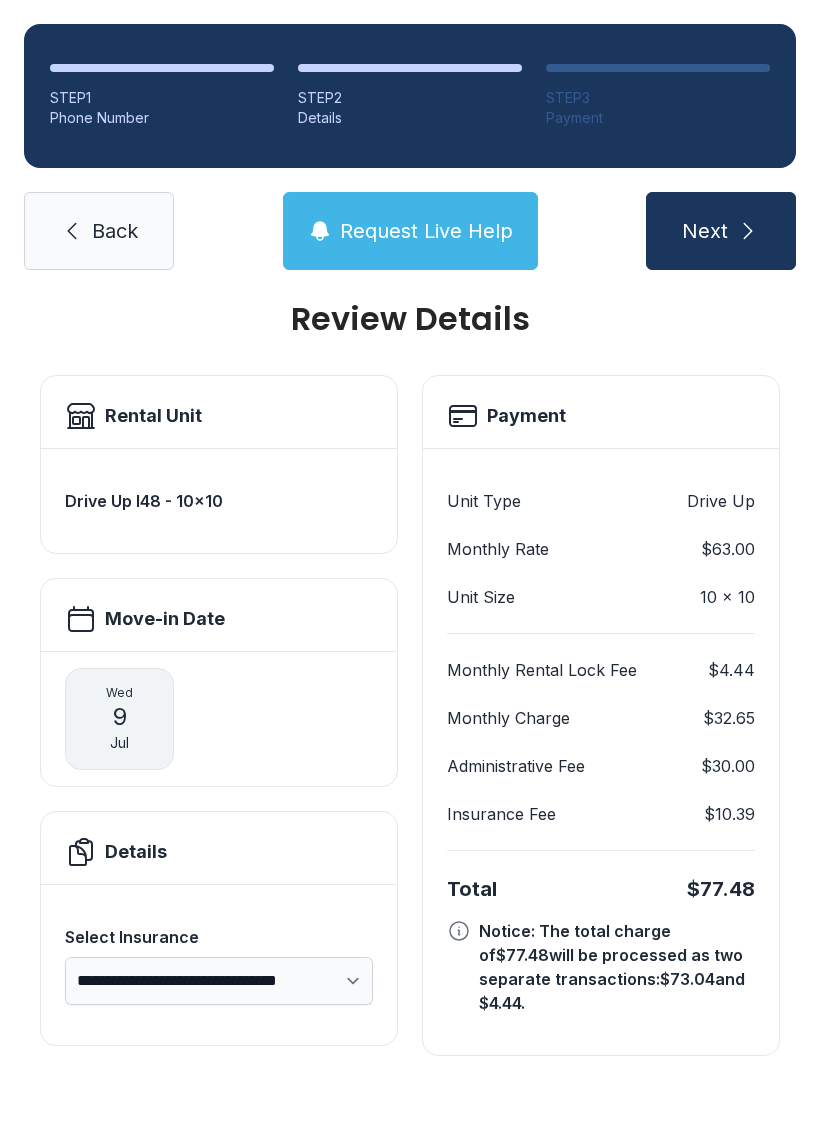 scroll, scrollTop: 0, scrollLeft: 0, axis: both 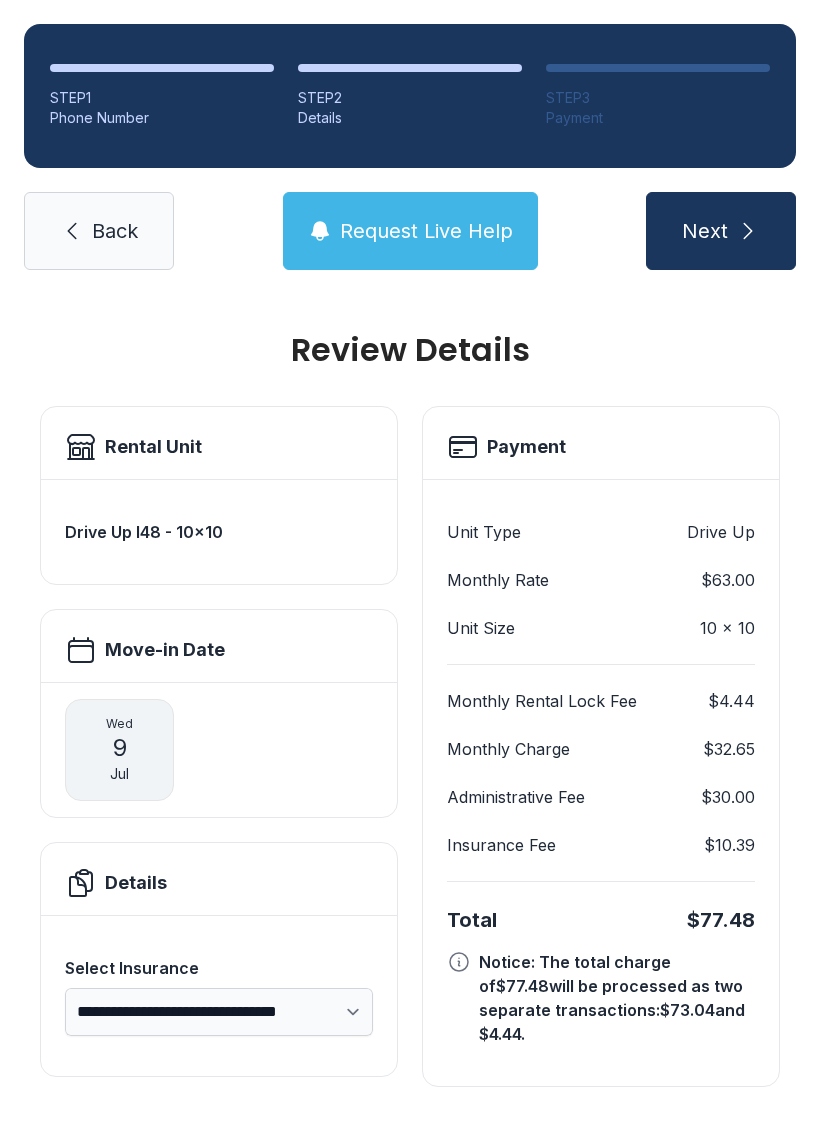 click on "Request Live Help" at bounding box center [426, 231] 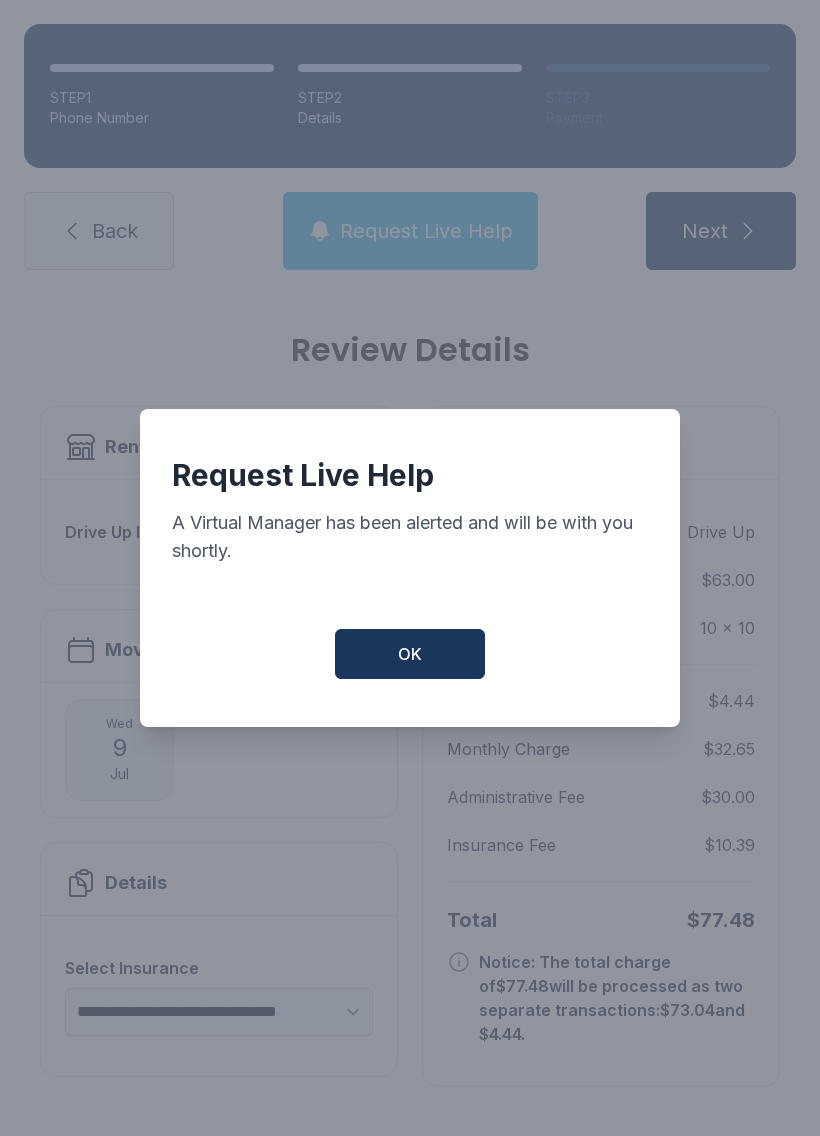 click on "OK" at bounding box center (410, 654) 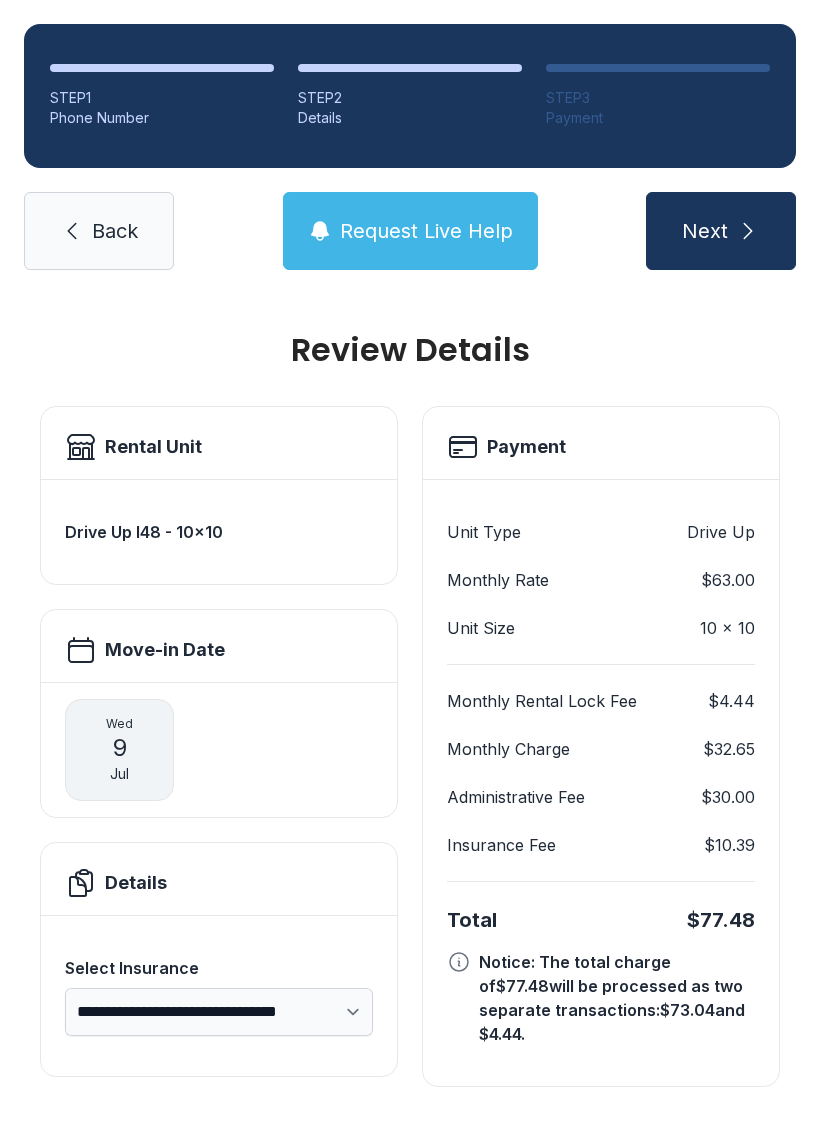 click on "Request Live Help" at bounding box center (426, 231) 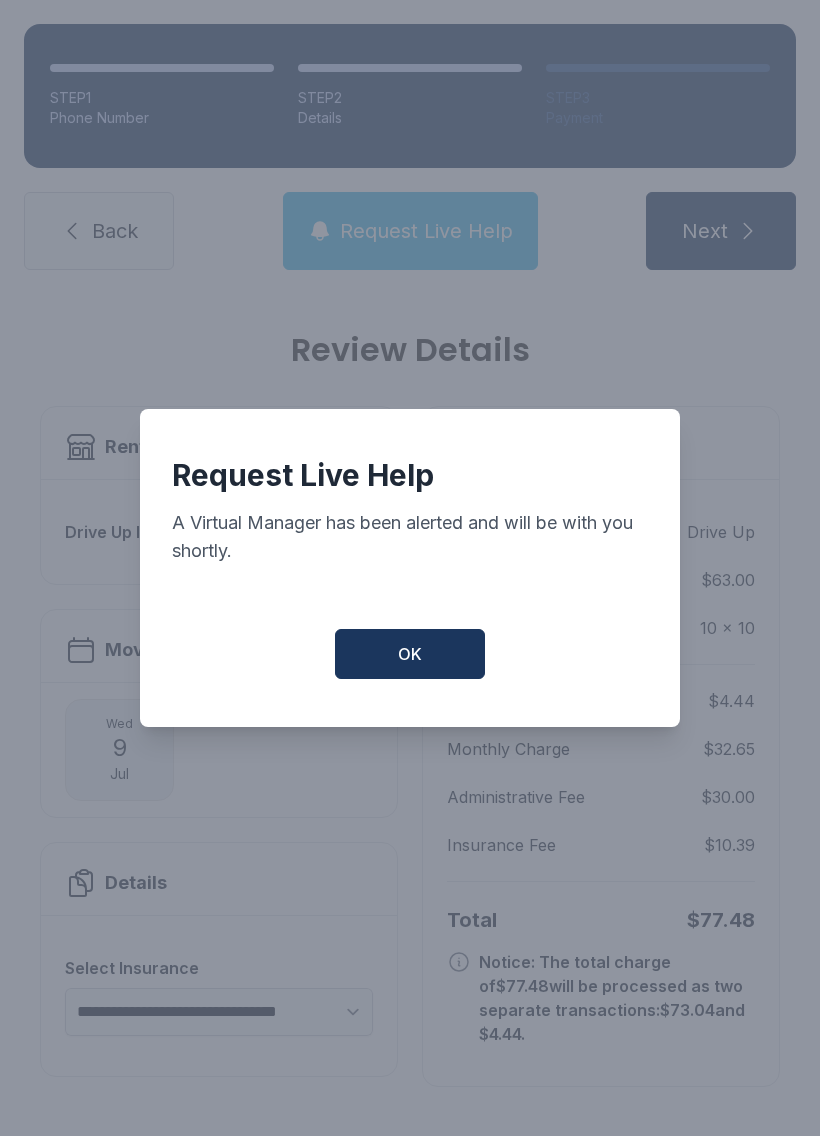 click on "OK" at bounding box center [410, 654] 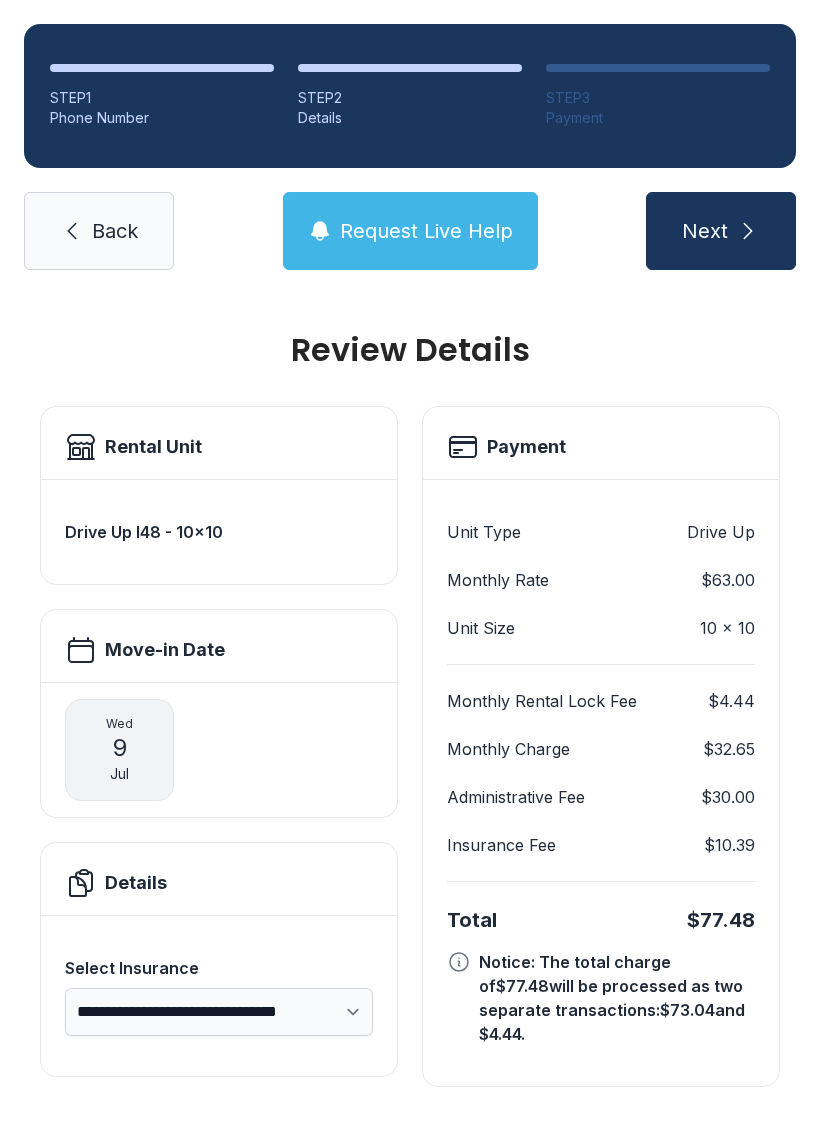 click at bounding box center [748, 231] 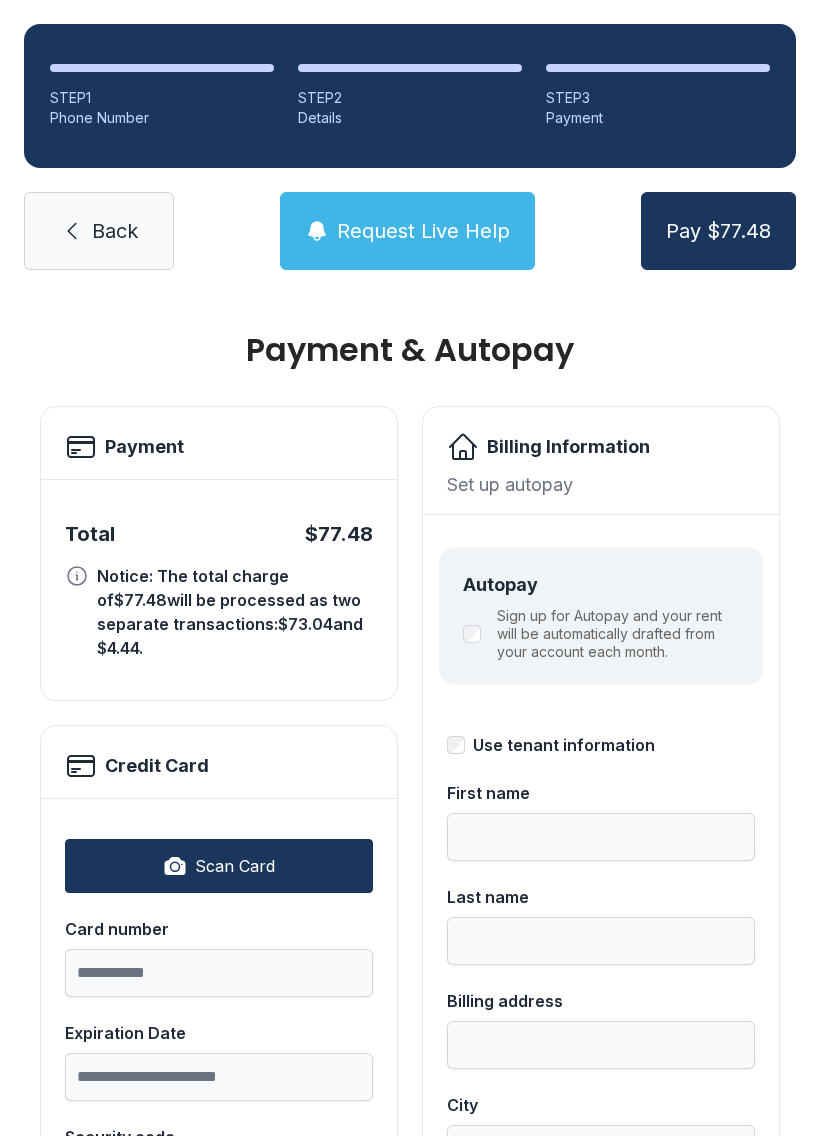 click at bounding box center (175, 867) 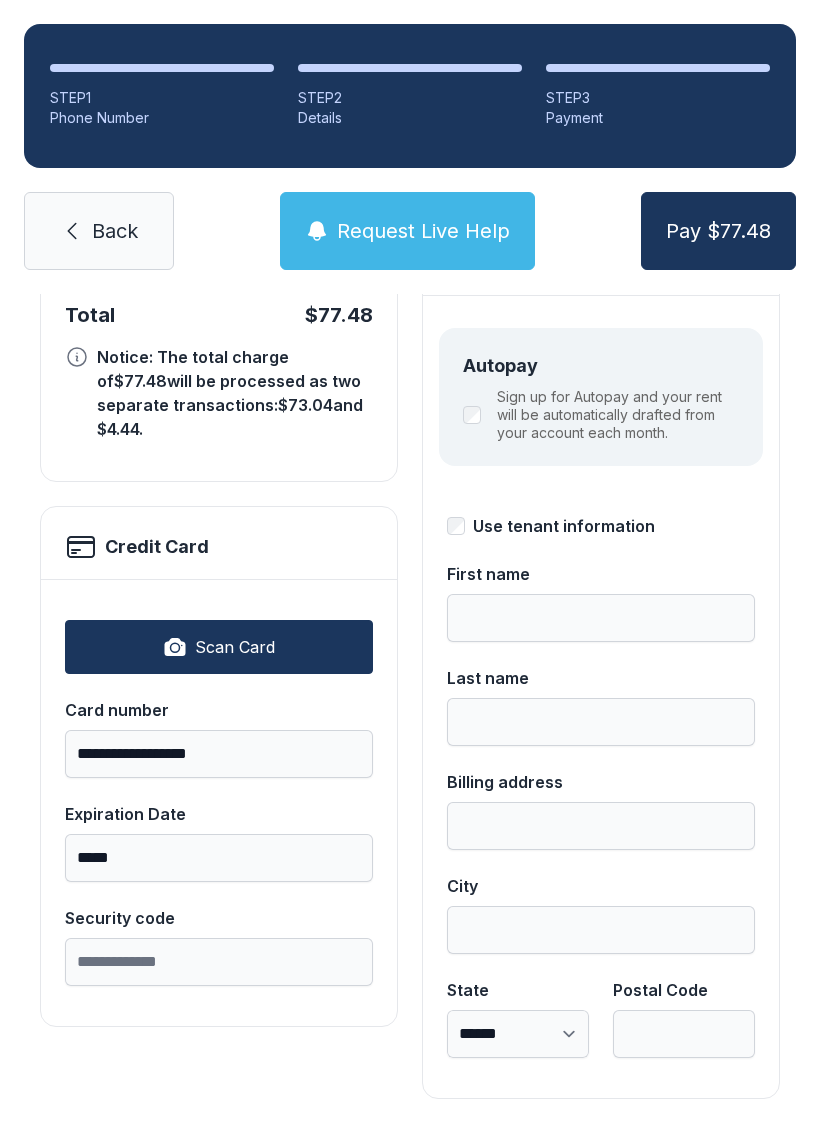 scroll, scrollTop: 218, scrollLeft: 0, axis: vertical 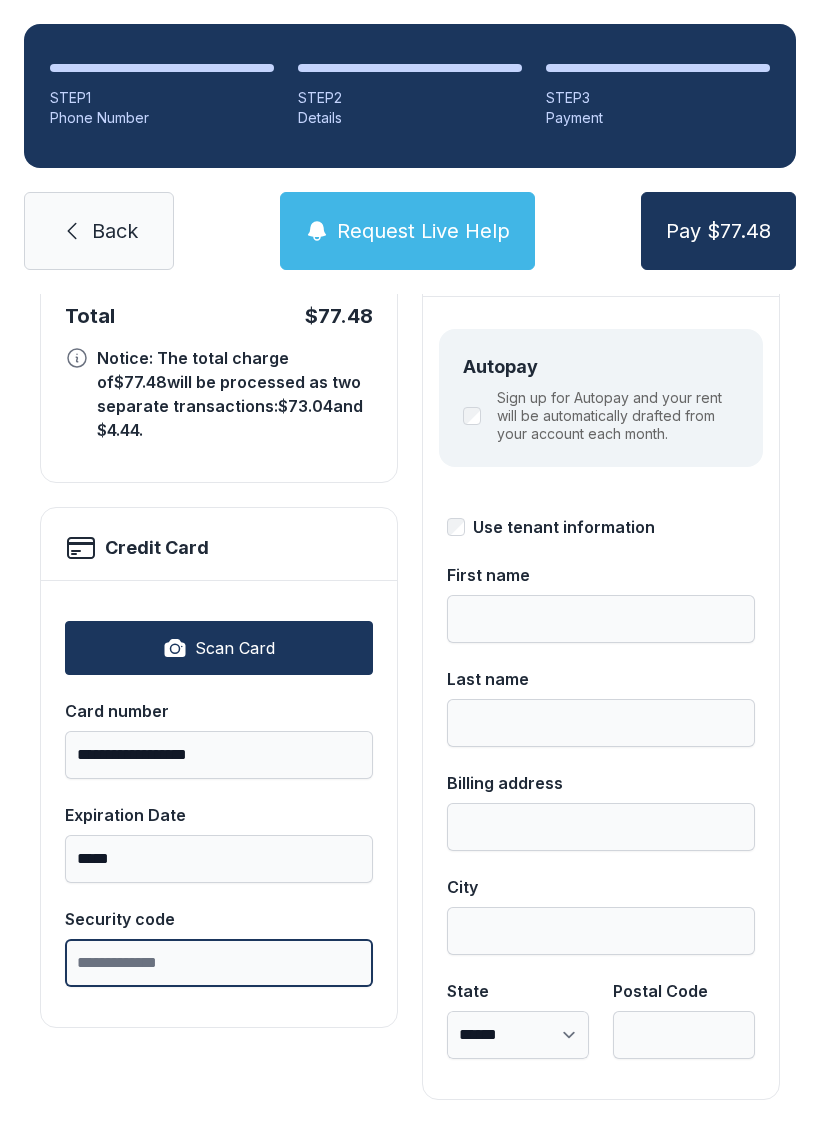 click on "Security code" at bounding box center [219, 963] 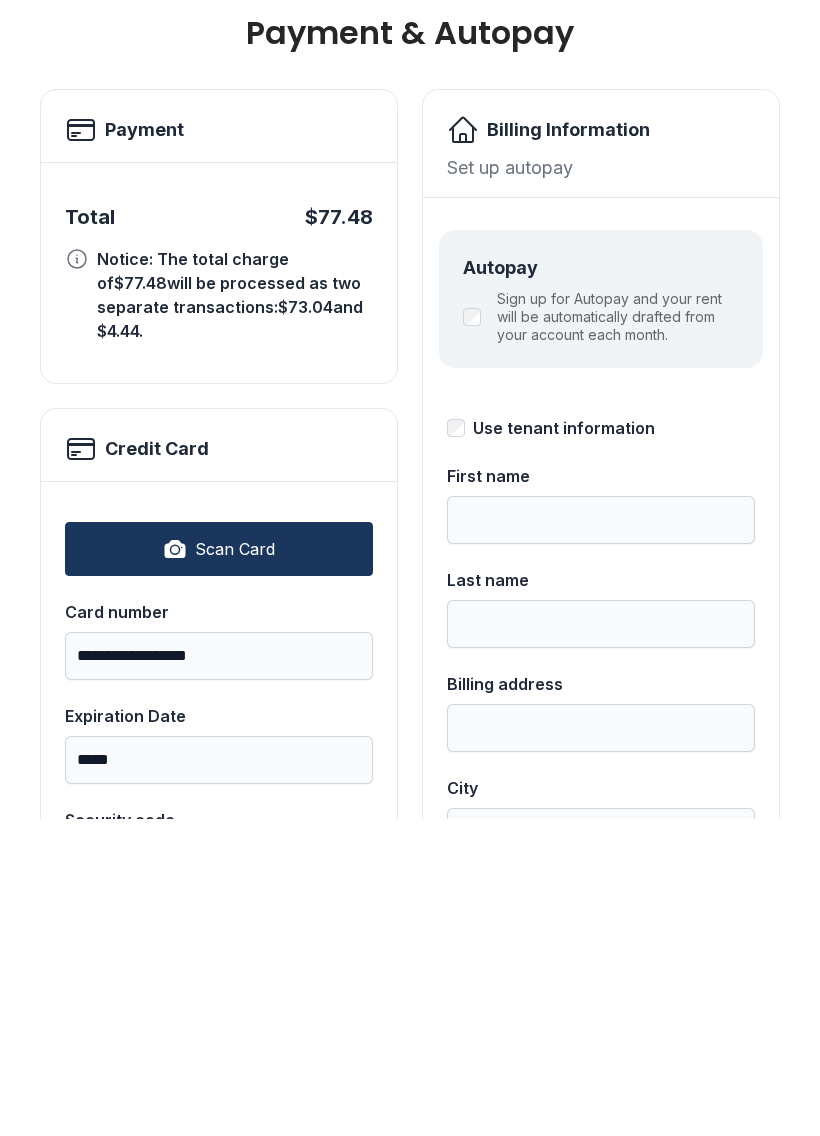 scroll, scrollTop: 0, scrollLeft: 0, axis: both 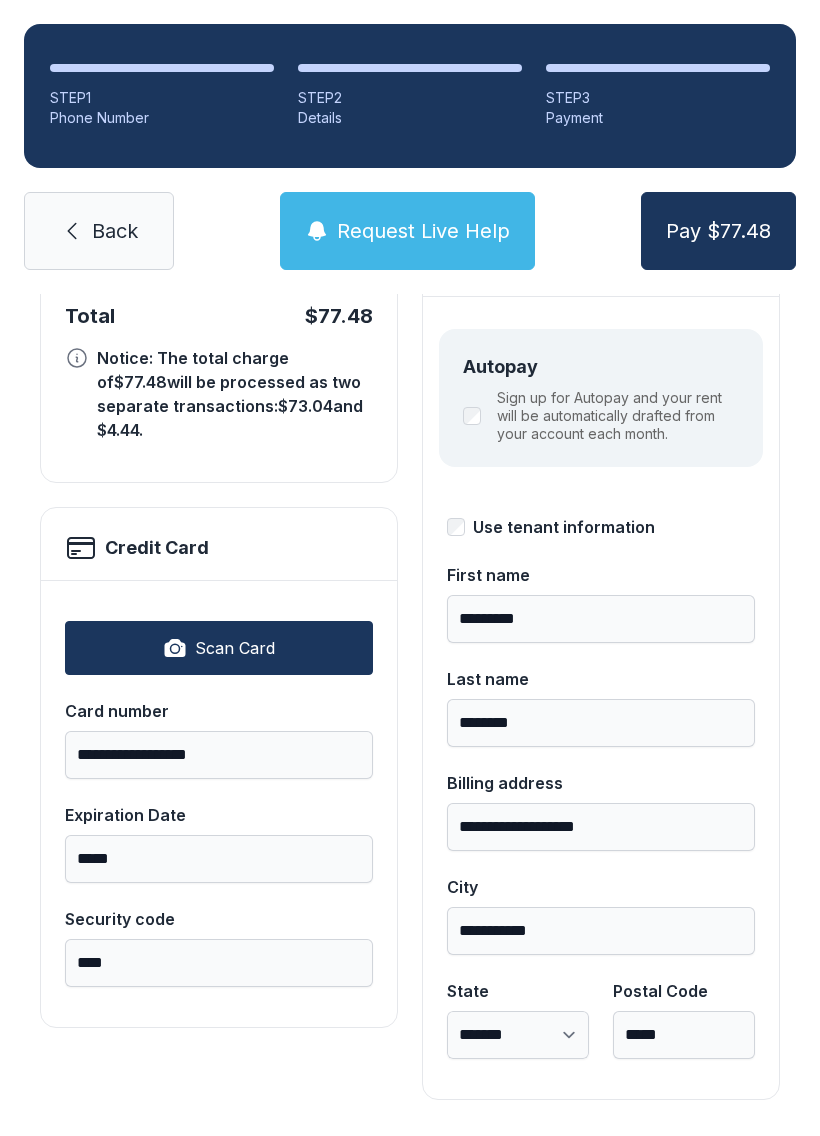 click on "Pay $77.48" at bounding box center (718, 231) 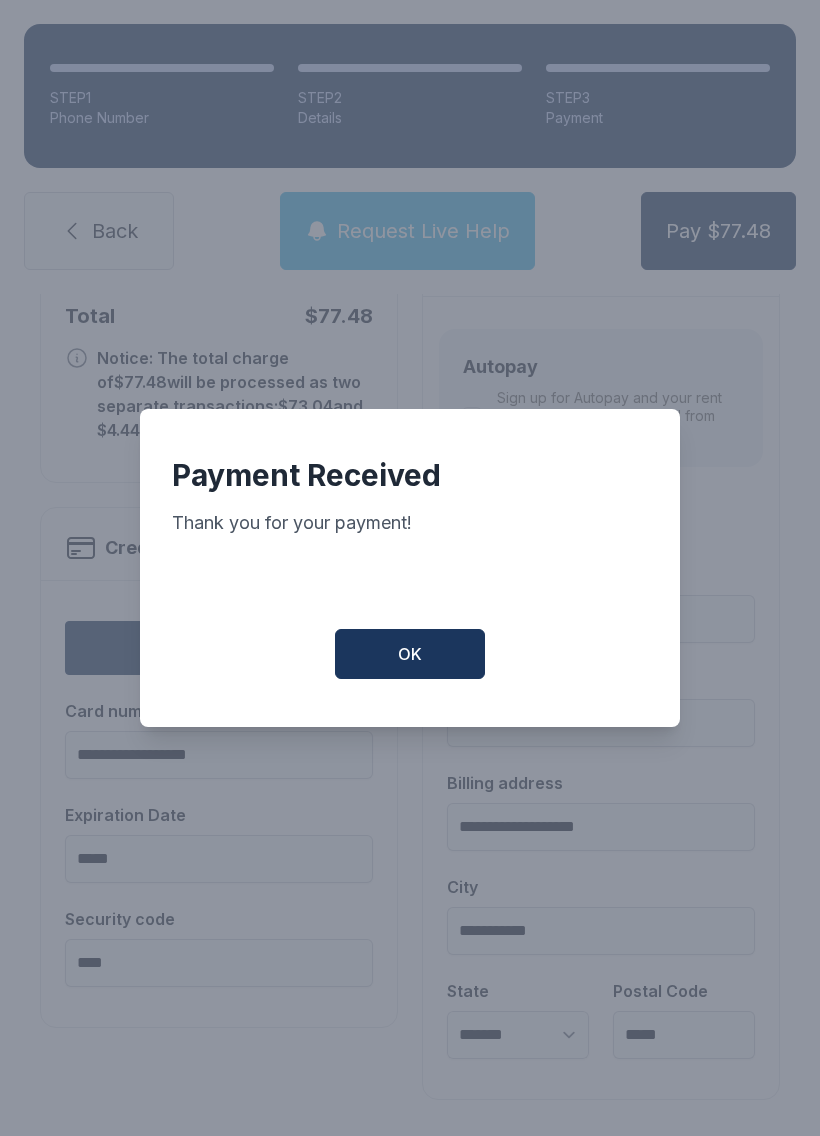 click on "OK" at bounding box center [410, 654] 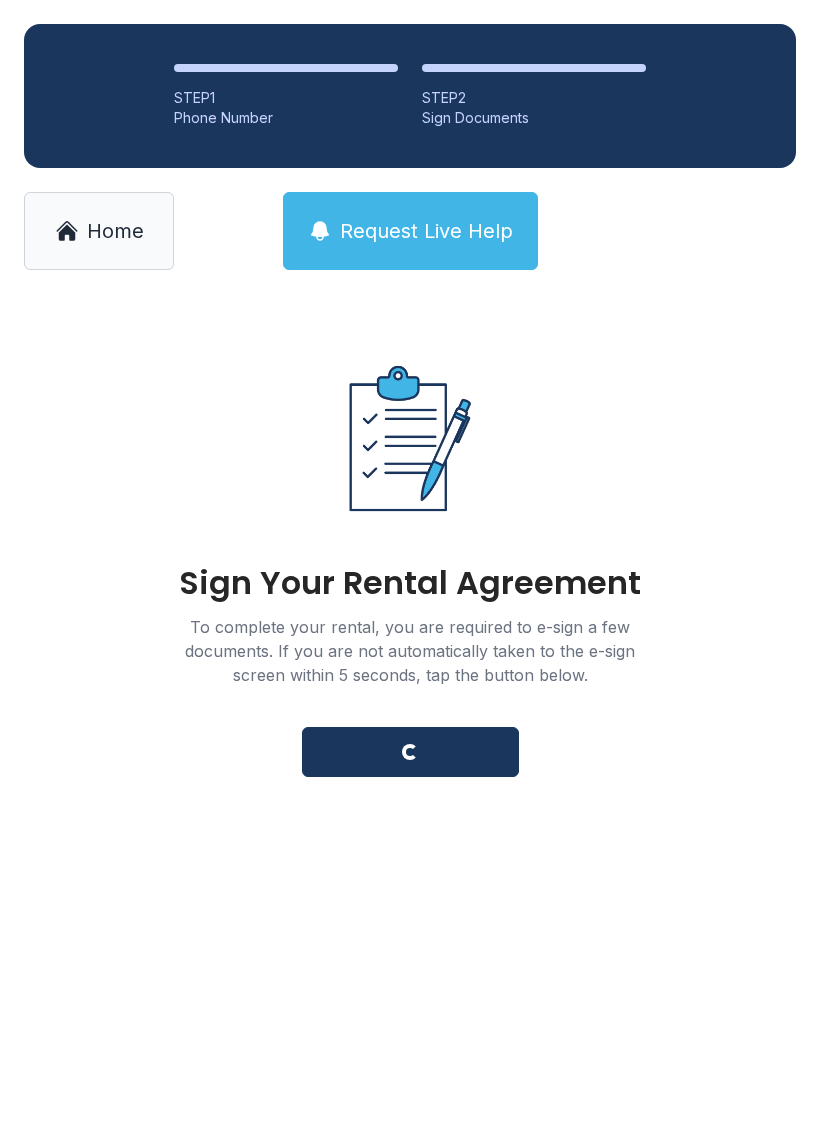 scroll, scrollTop: 0, scrollLeft: 0, axis: both 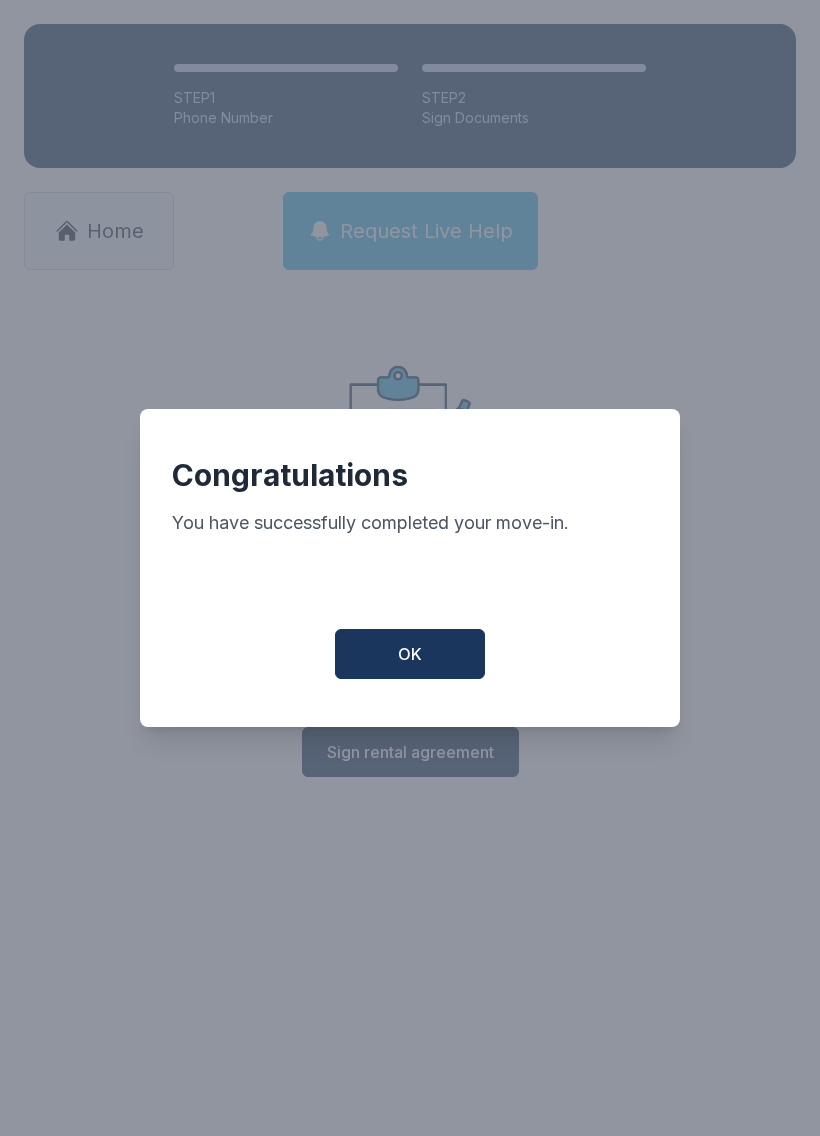click on "OK" at bounding box center [410, 654] 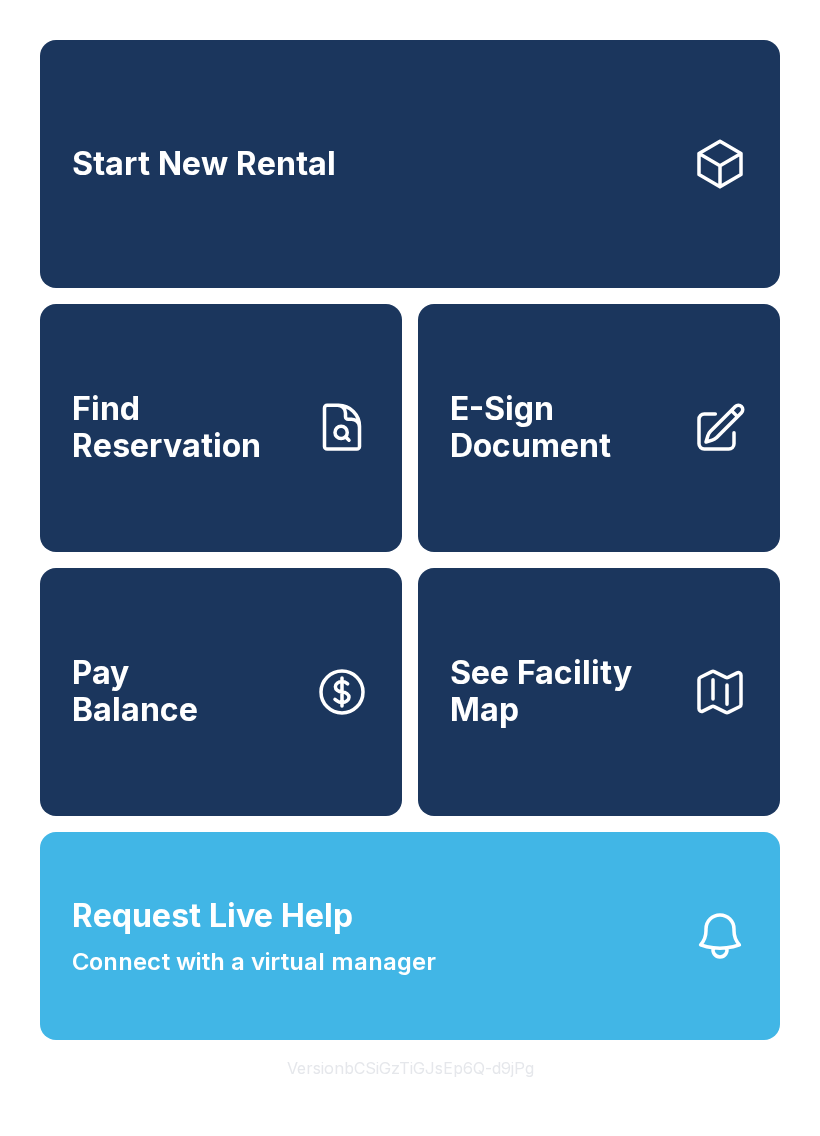 click on "Find Reservation" at bounding box center [185, 427] 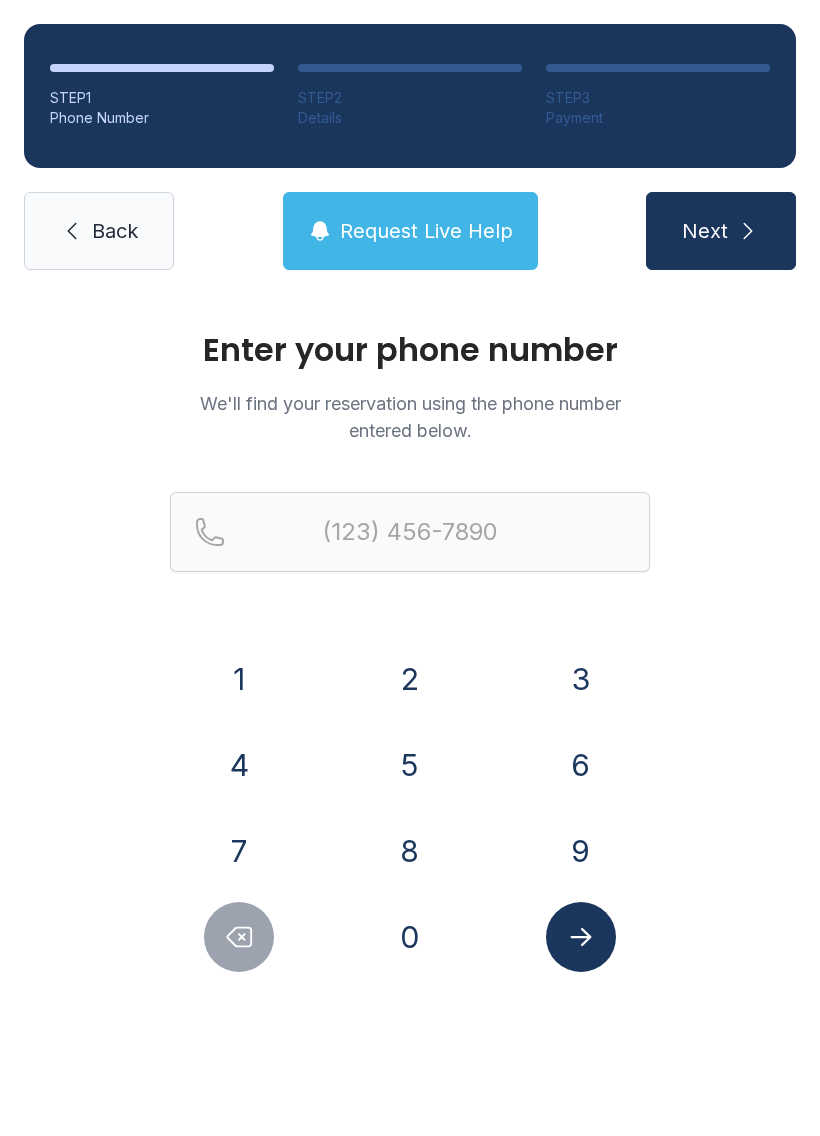 click on "4" at bounding box center (239, 679) 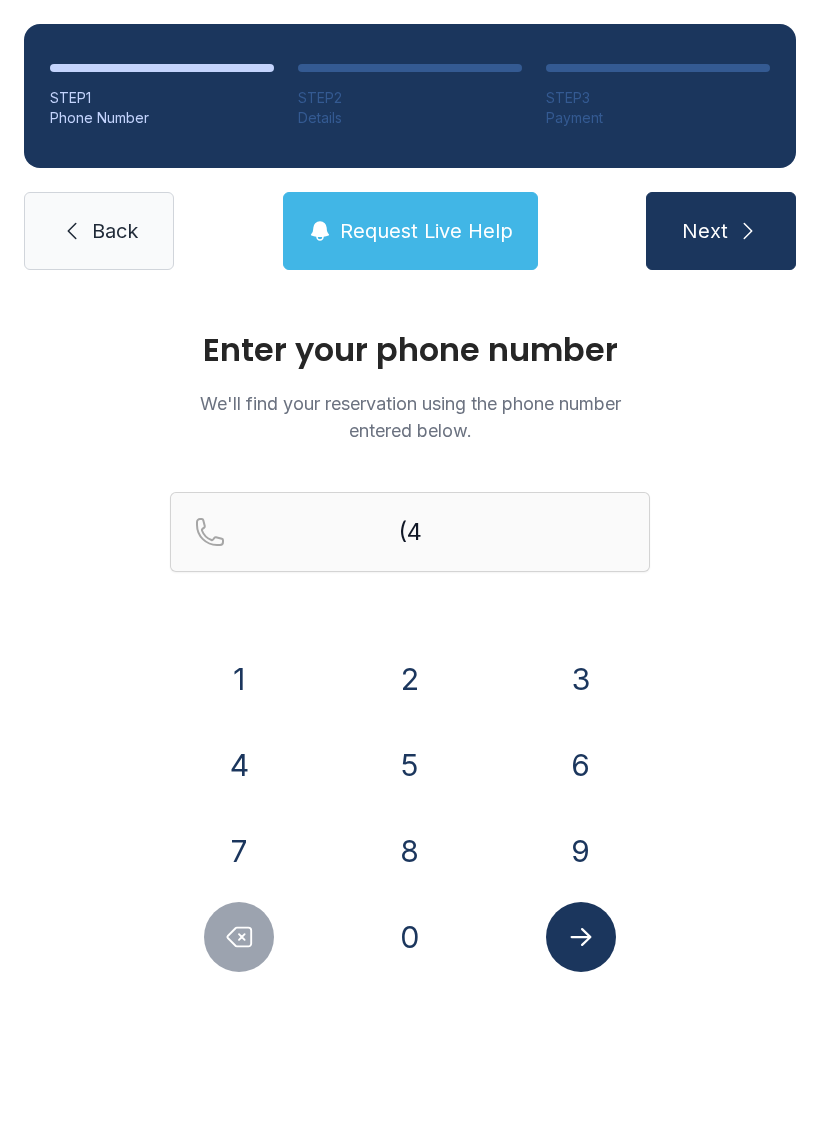 click on "0" at bounding box center [239, 679] 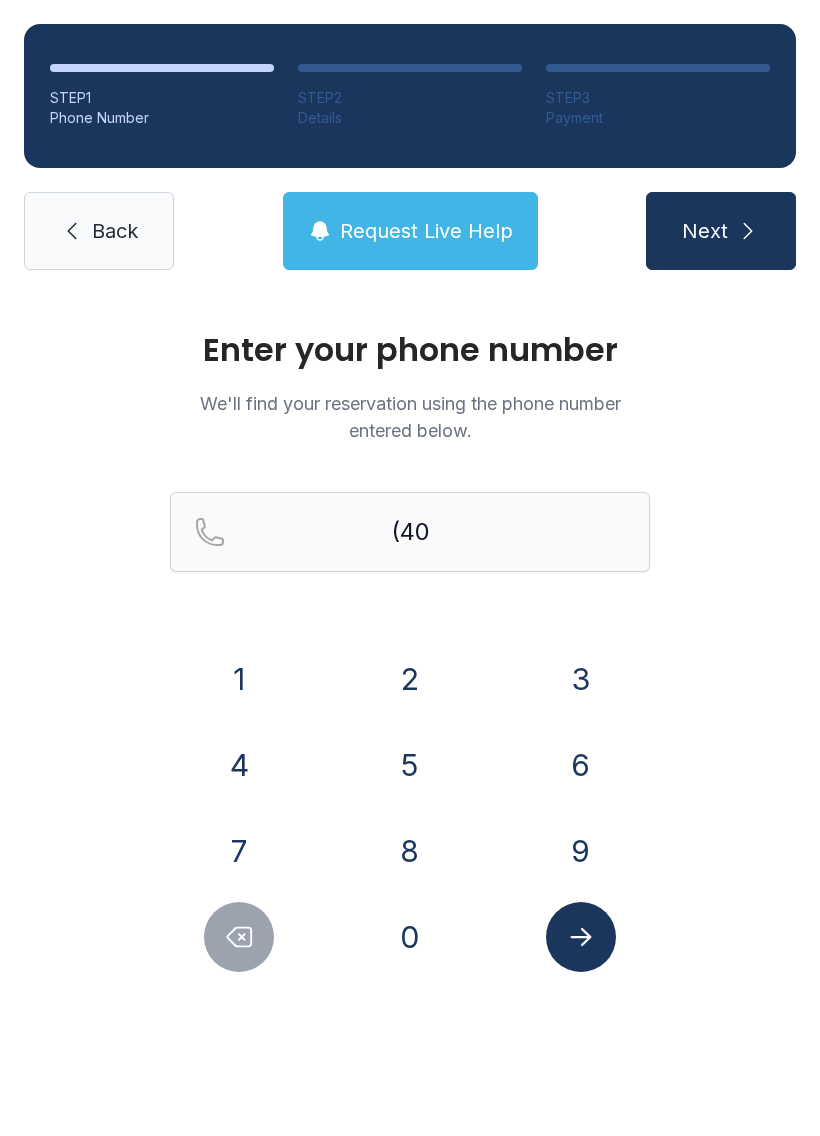 click on "4" at bounding box center (239, 679) 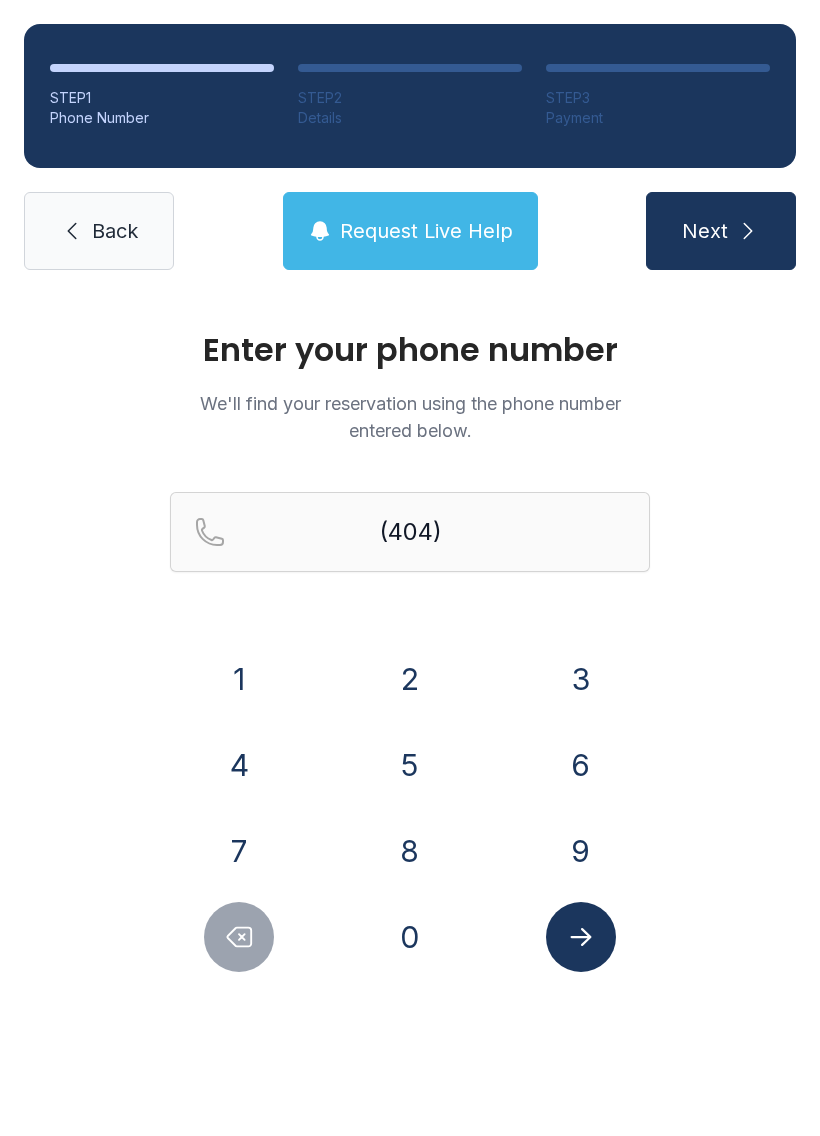 click on "2" at bounding box center (239, 679) 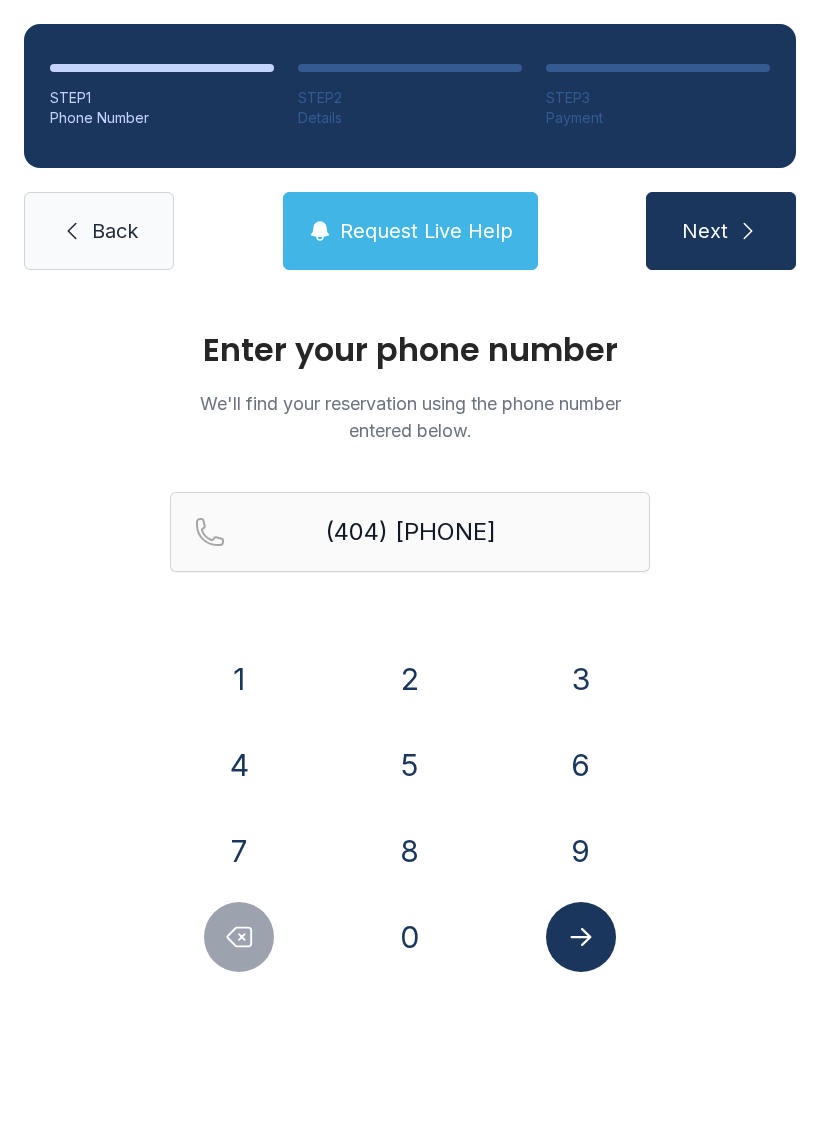 click on "4" at bounding box center [239, 679] 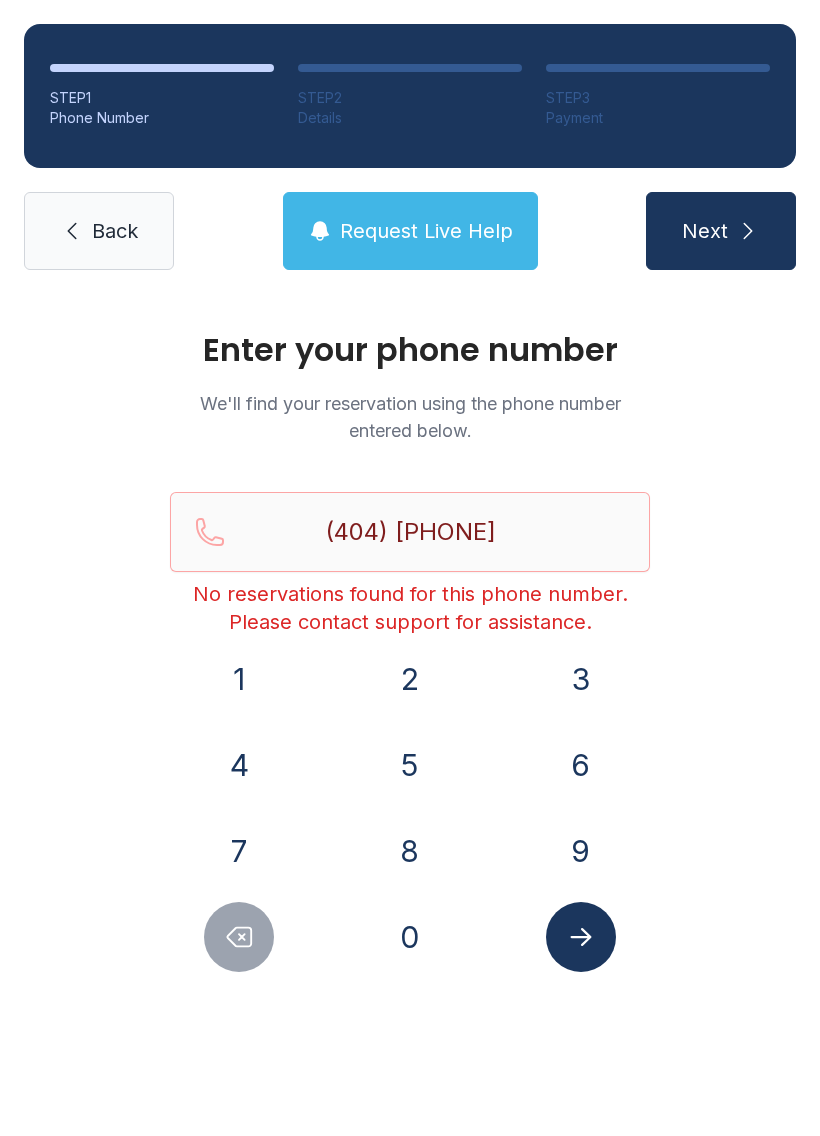 click on "Back" at bounding box center (115, 231) 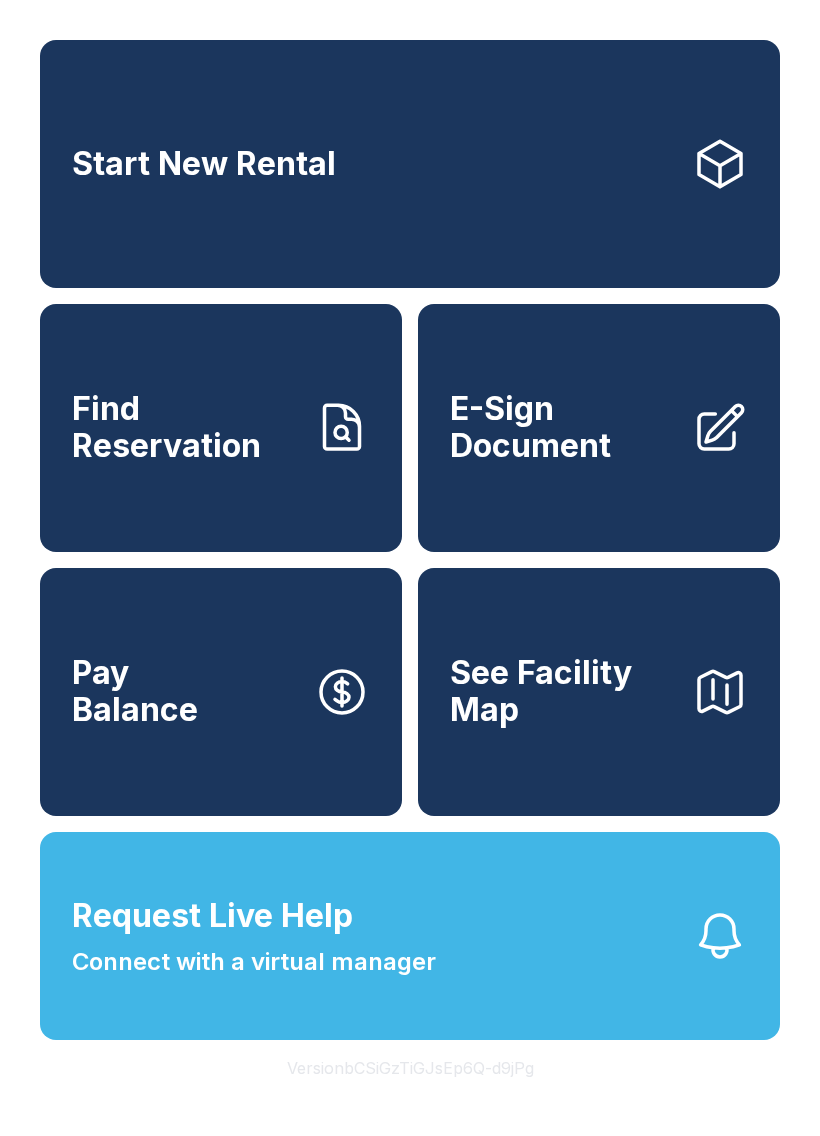 click on "Connect with a virtual manager" at bounding box center (254, 962) 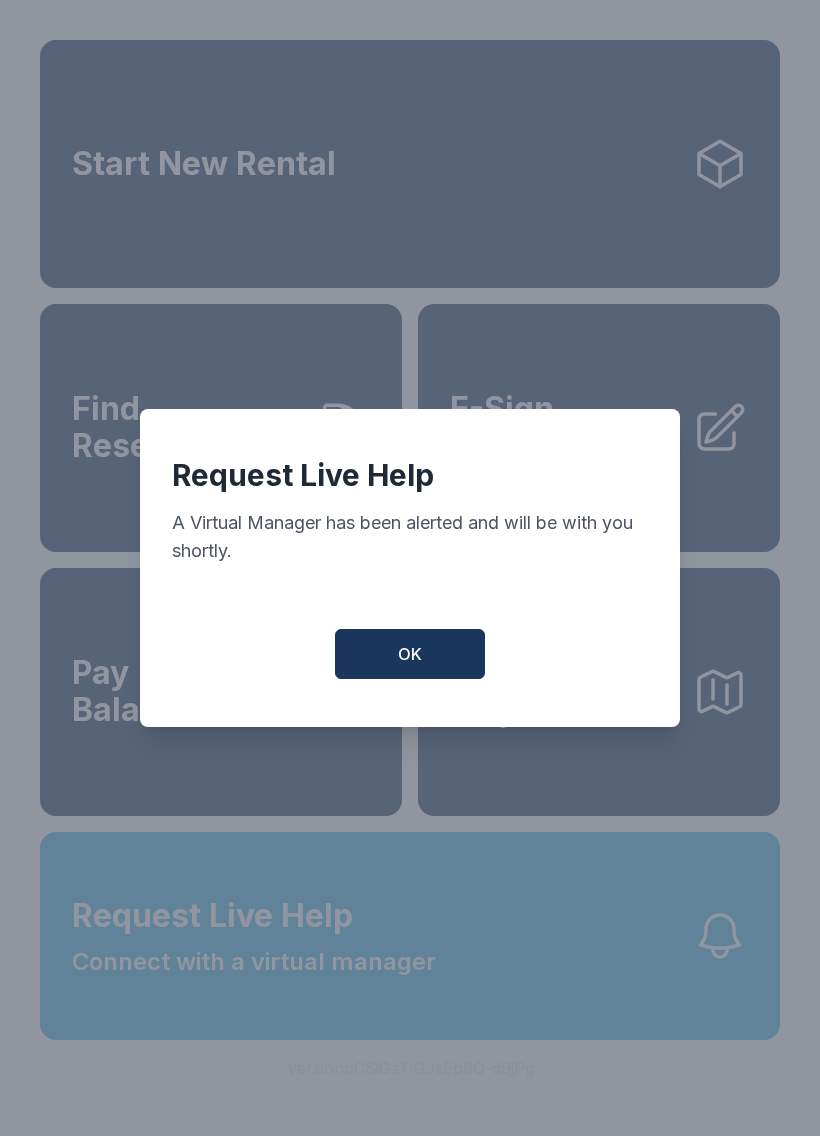 click on "OK" at bounding box center [410, 654] 